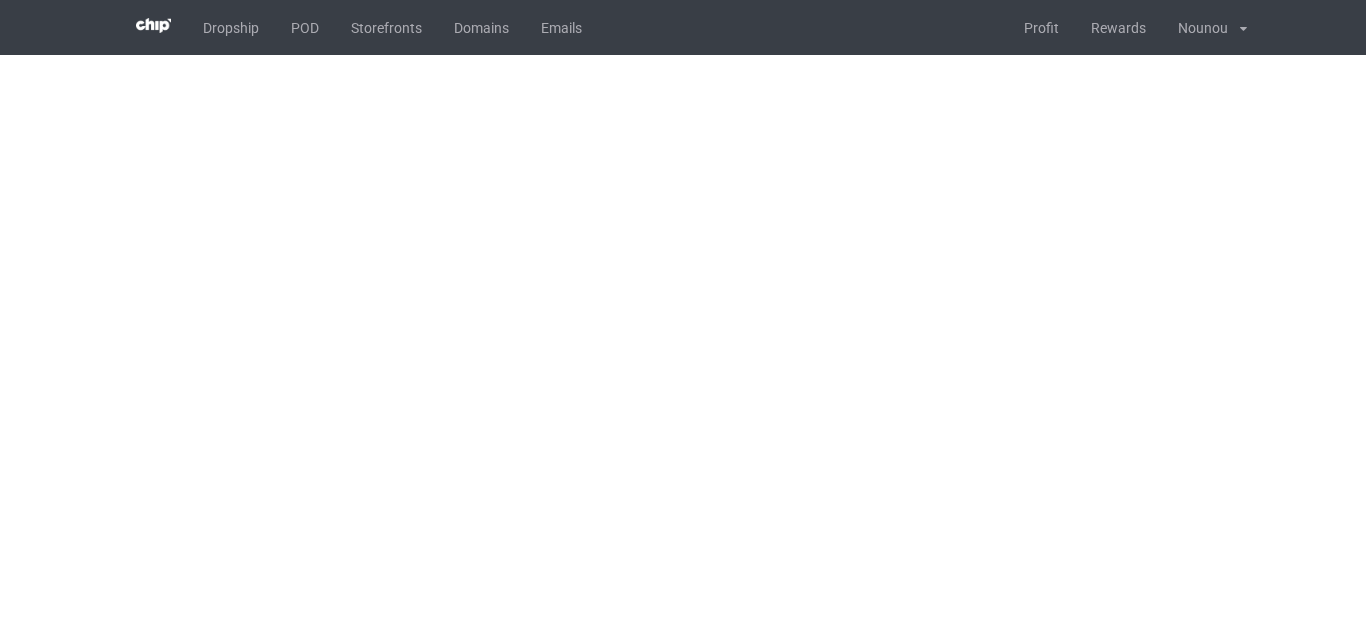 scroll, scrollTop: 0, scrollLeft: 0, axis: both 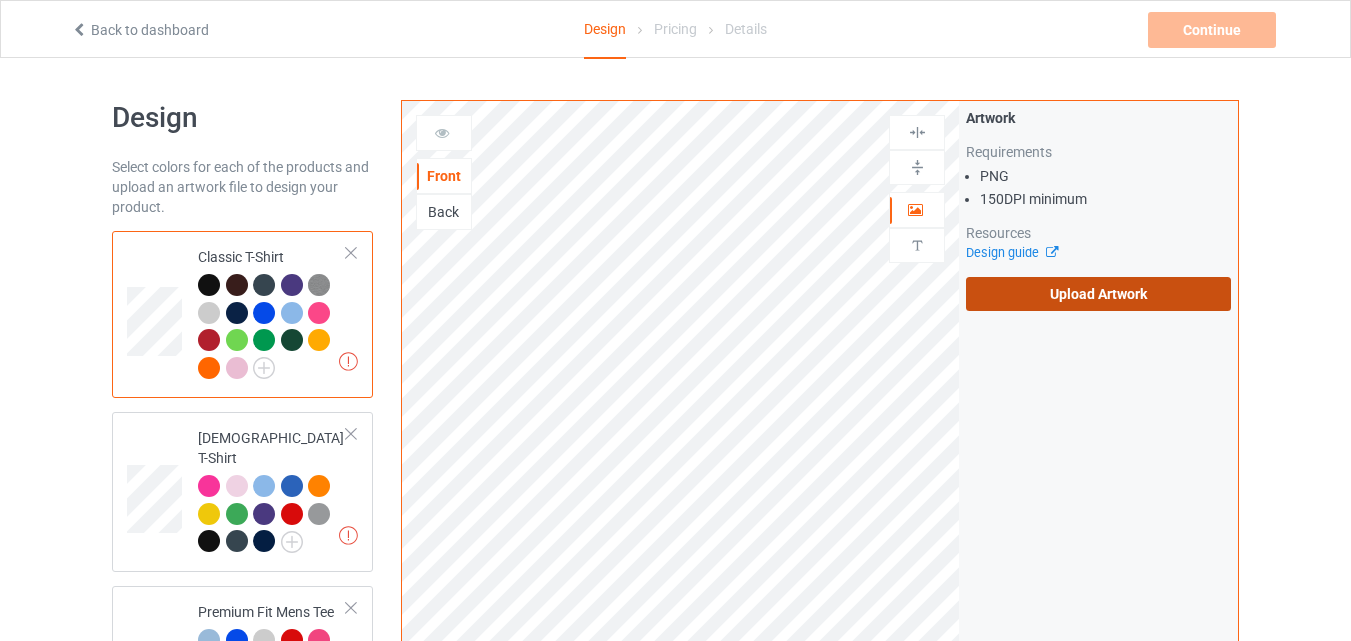 click on "Upload Artwork" at bounding box center [1098, 294] 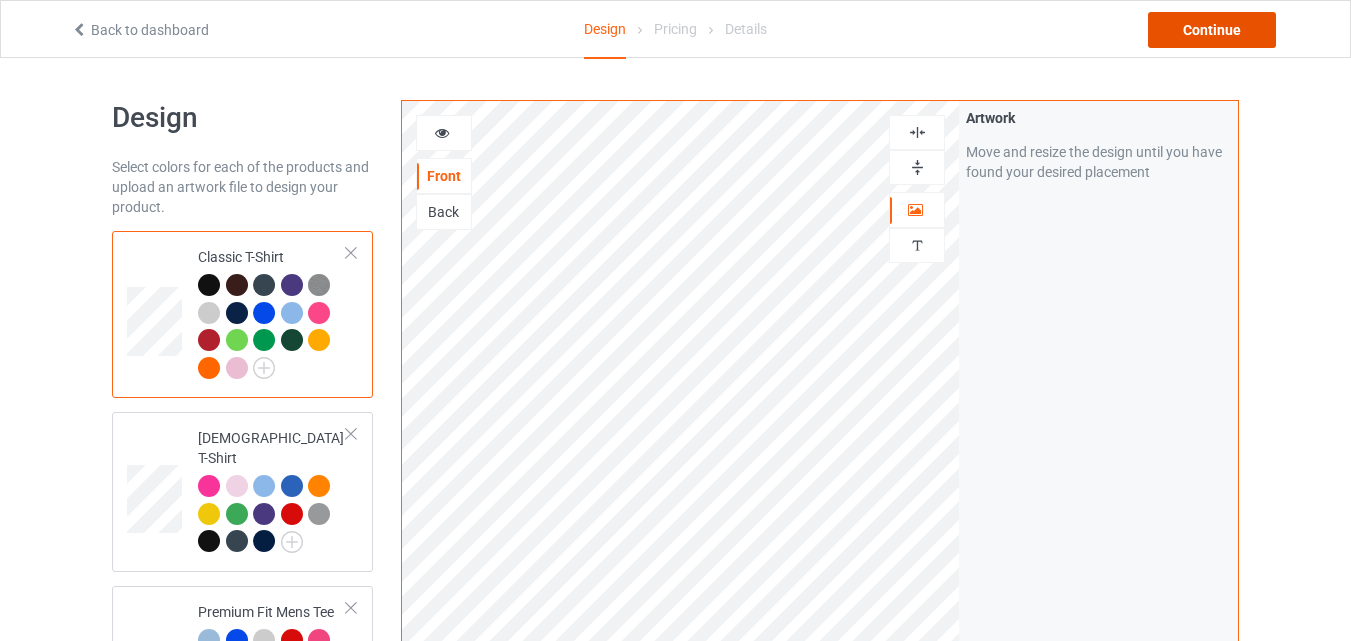 click on "Continue" at bounding box center [1212, 30] 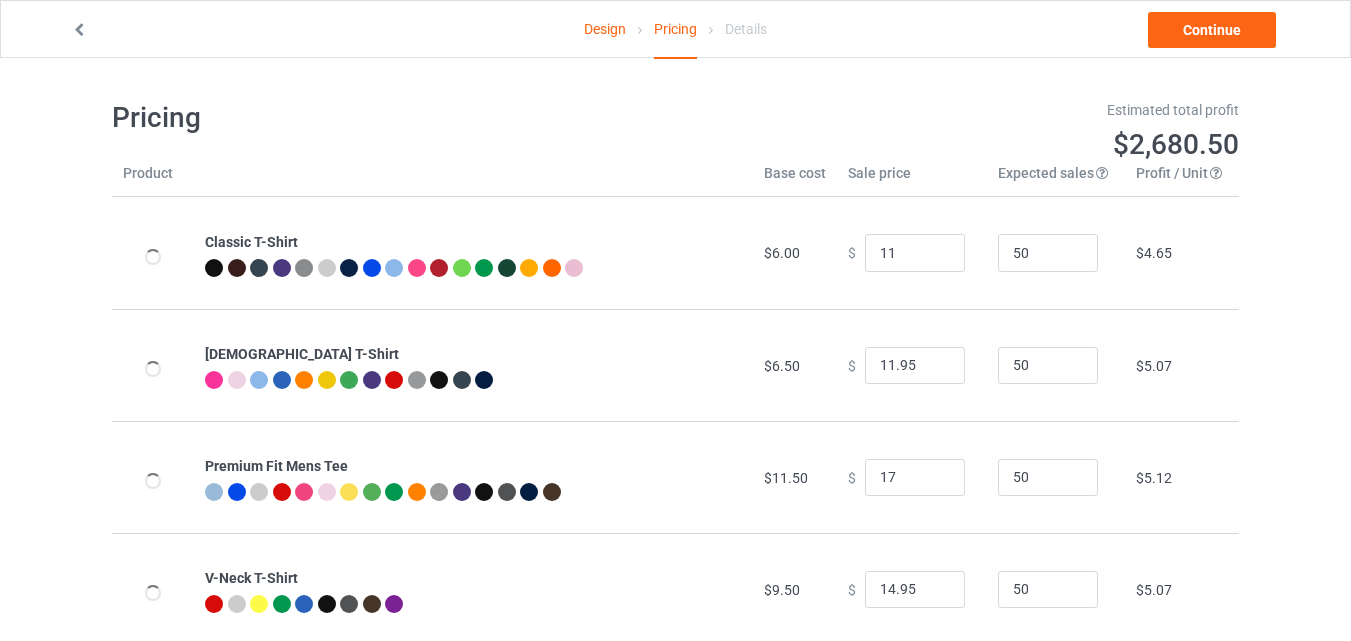 type on "11.00" 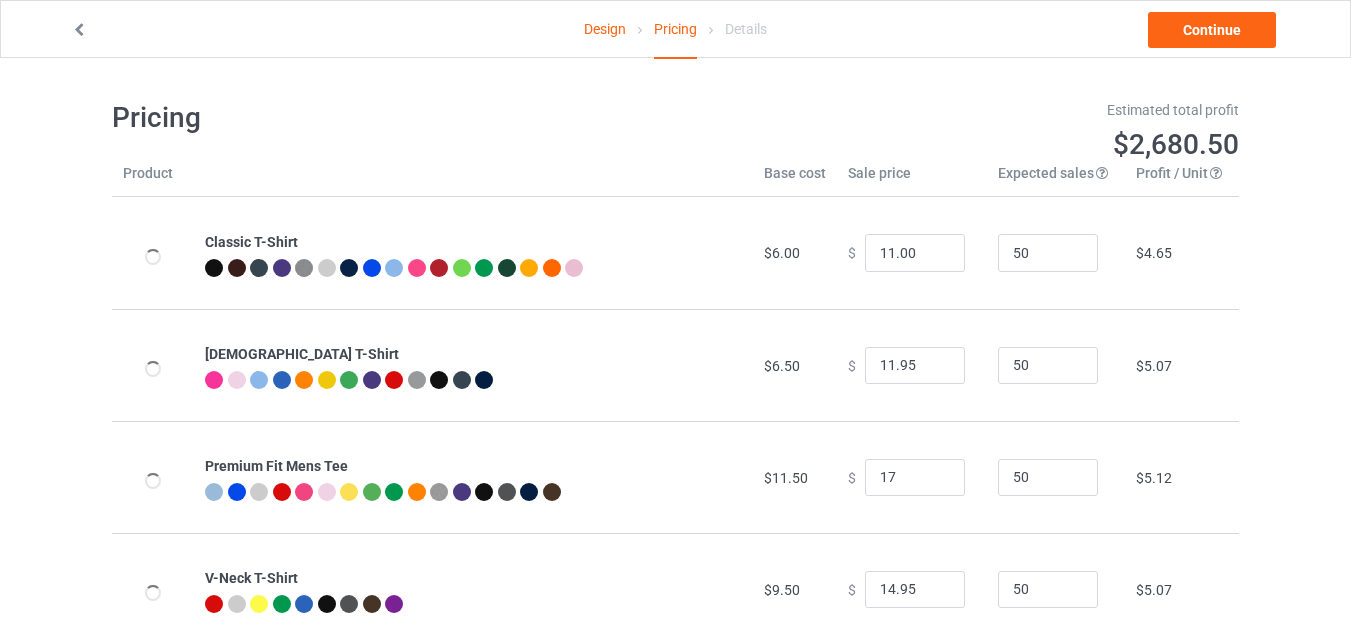 type on "17.00" 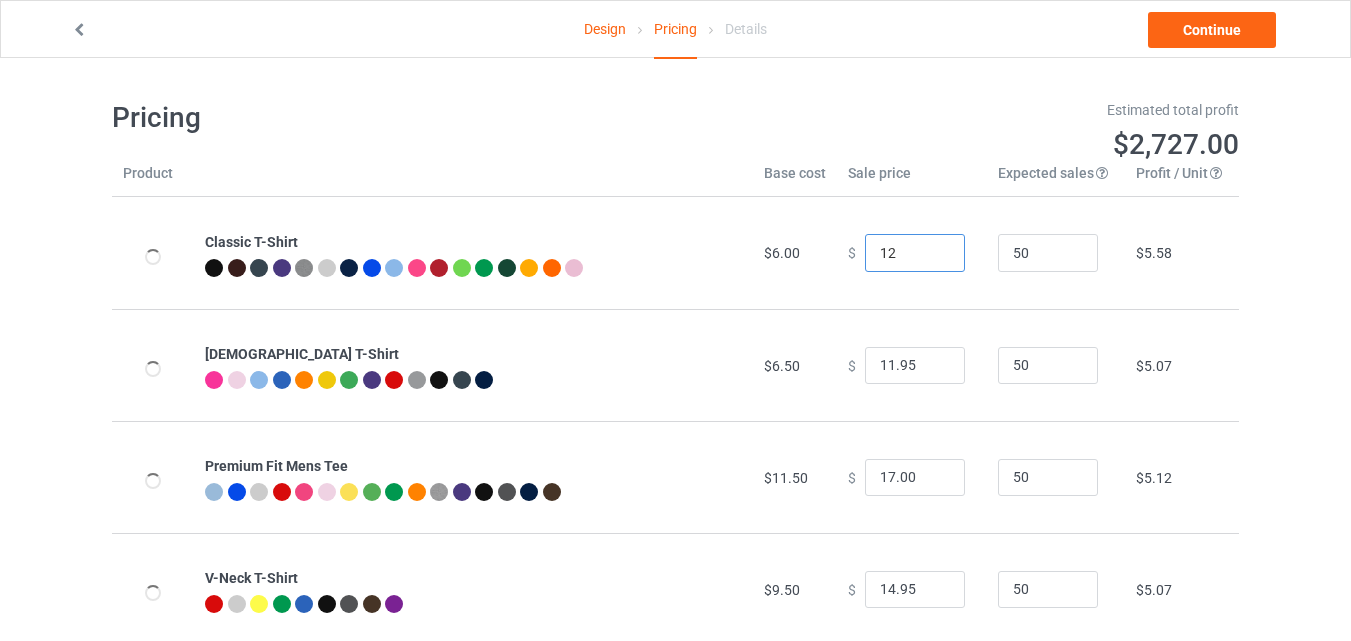 click on "12" at bounding box center [915, 253] 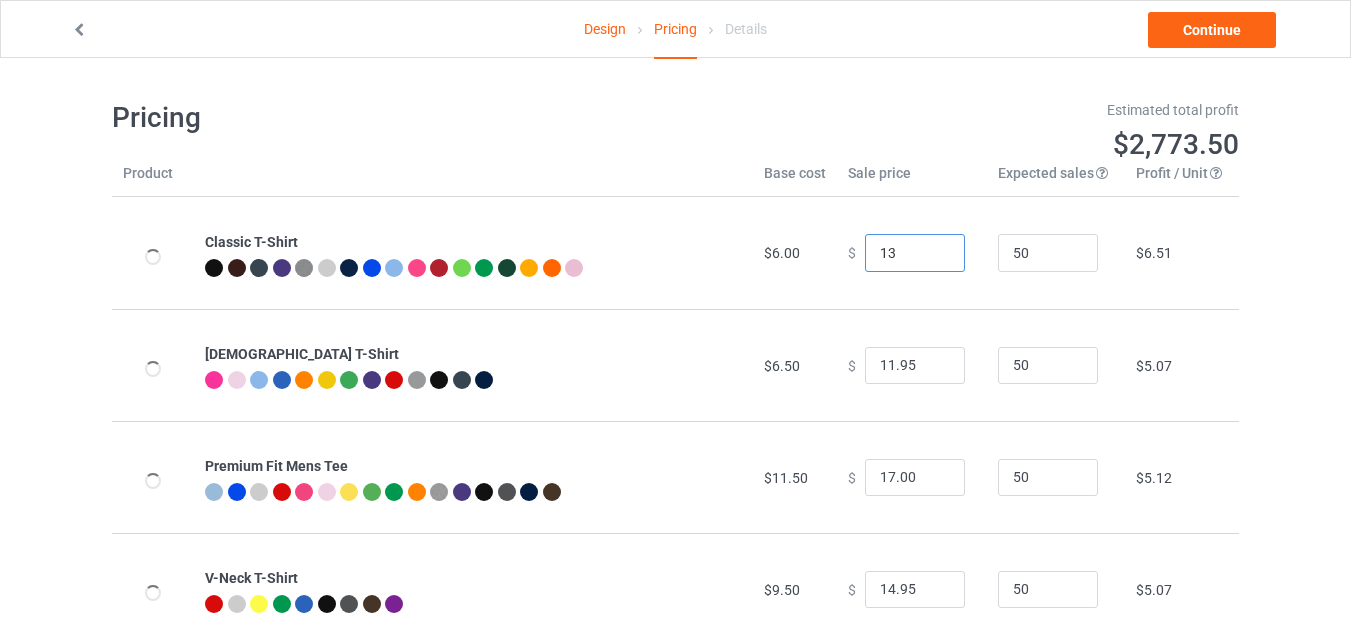 click on "13" at bounding box center (915, 253) 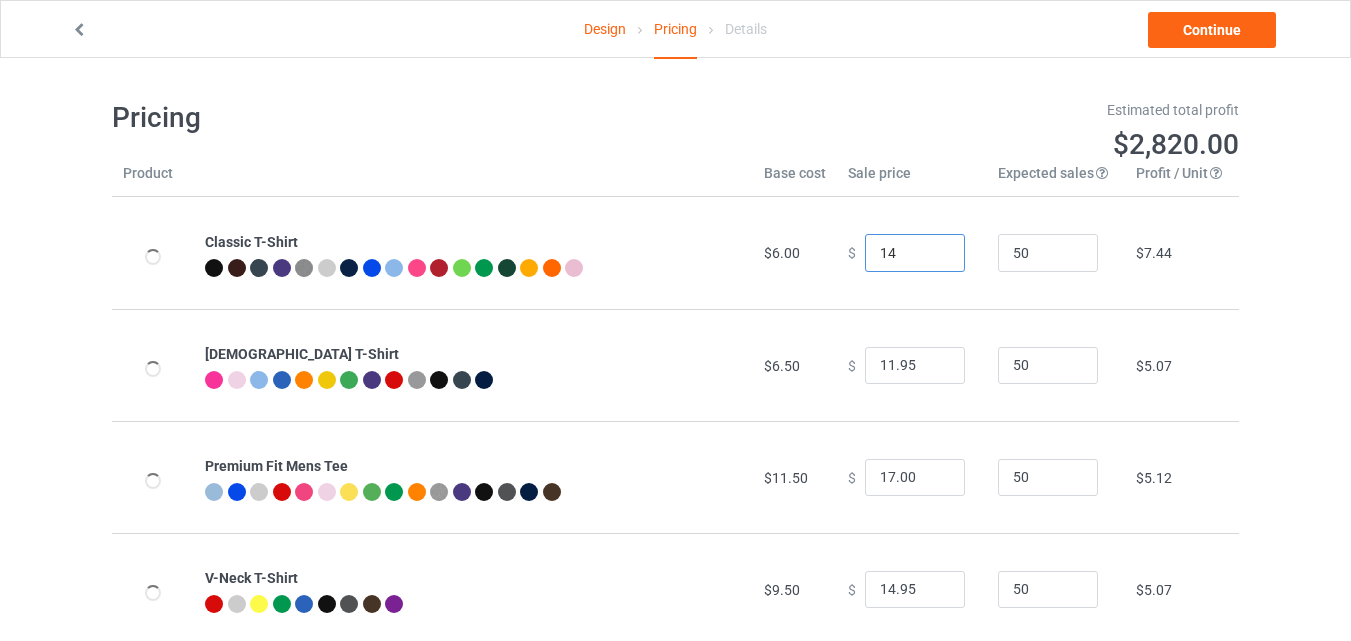 click on "14" at bounding box center (915, 253) 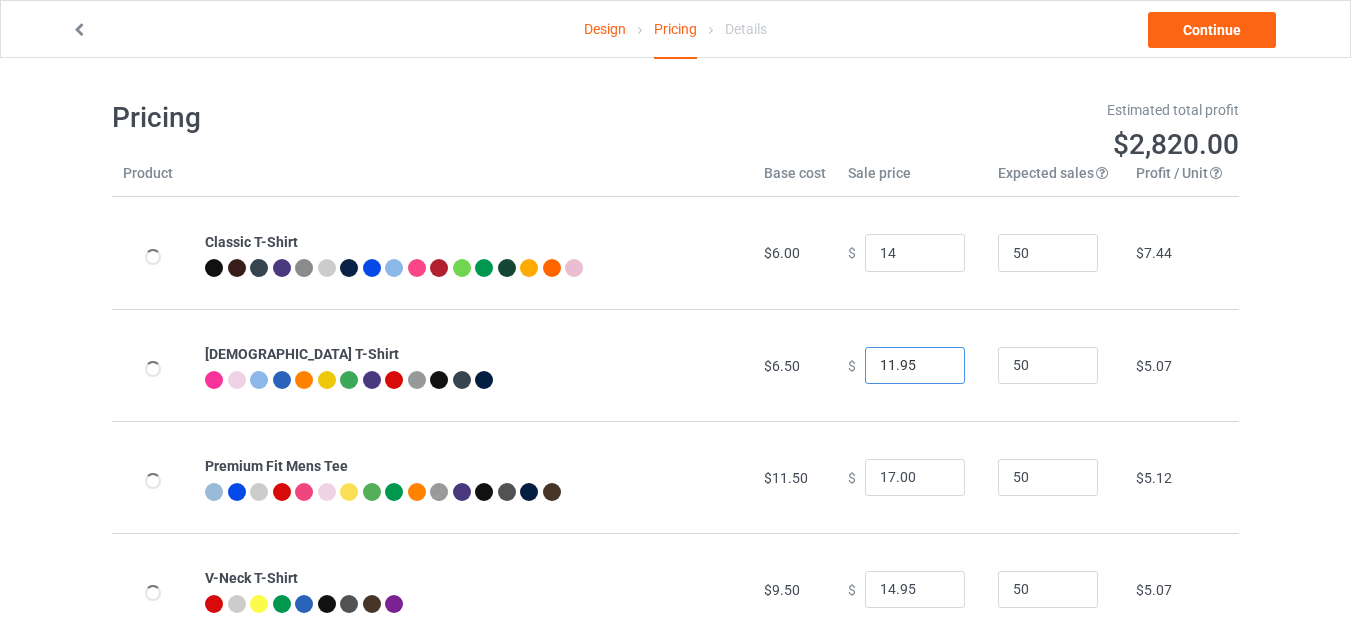 type on "14.00" 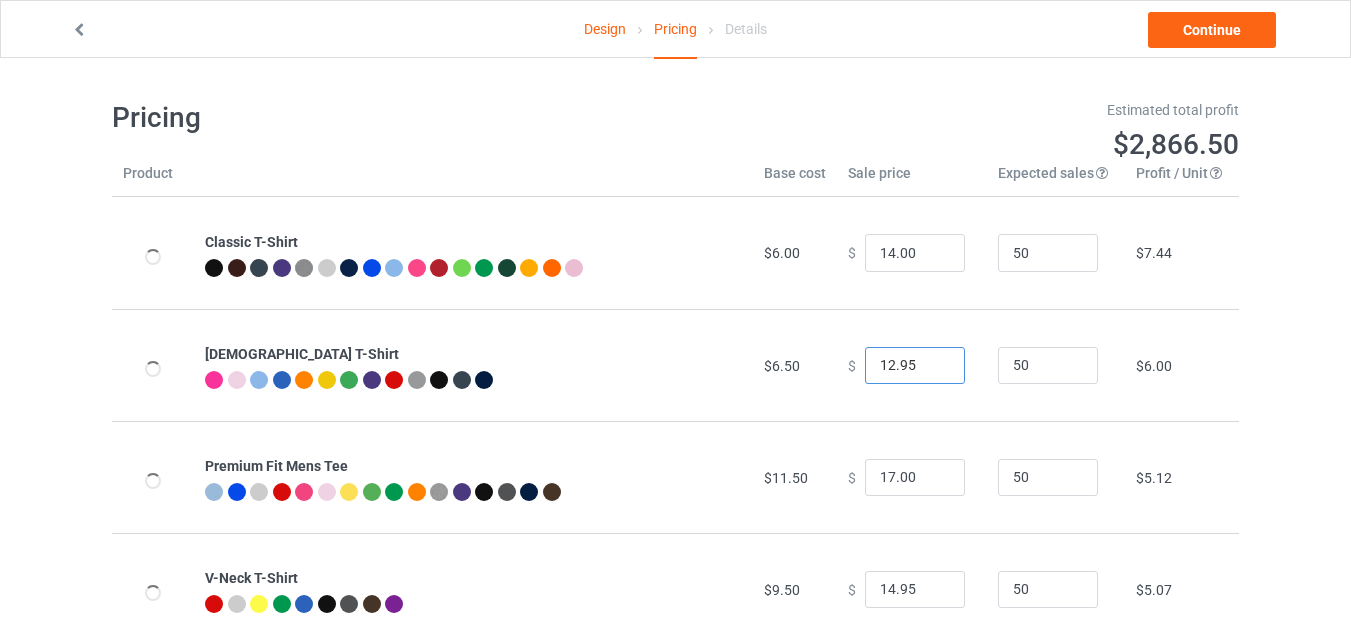 click on "12.95" at bounding box center [915, 366] 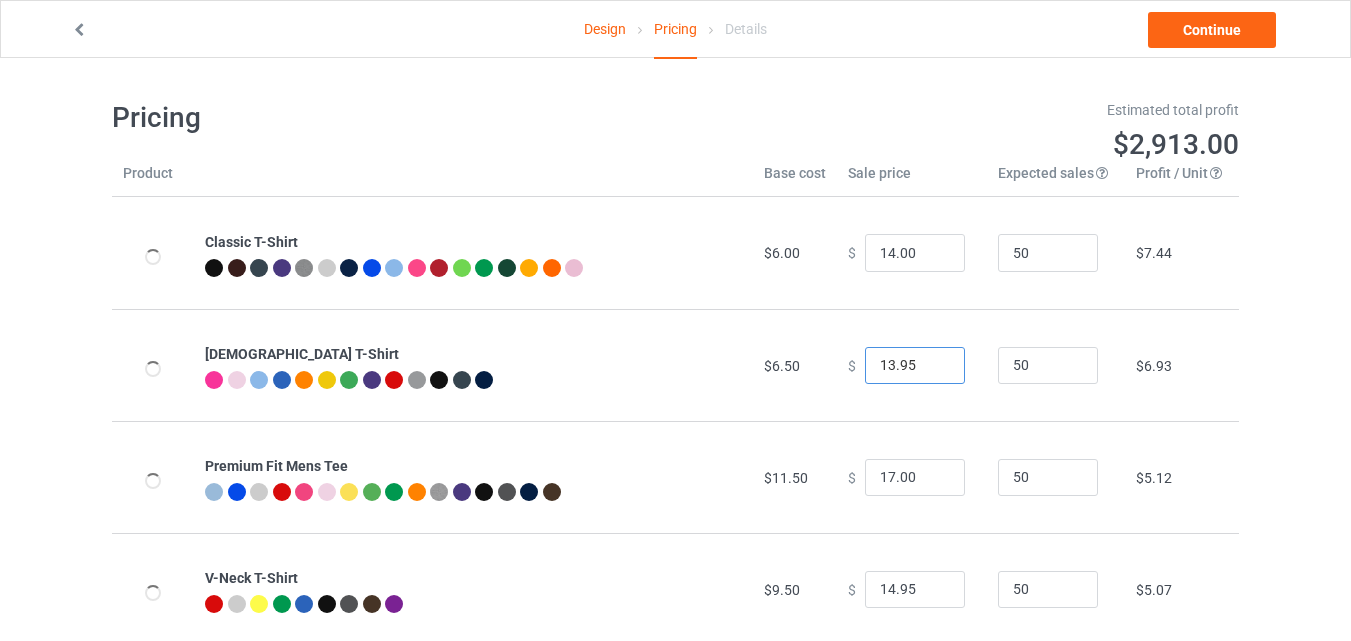 click on "13.95" at bounding box center [915, 366] 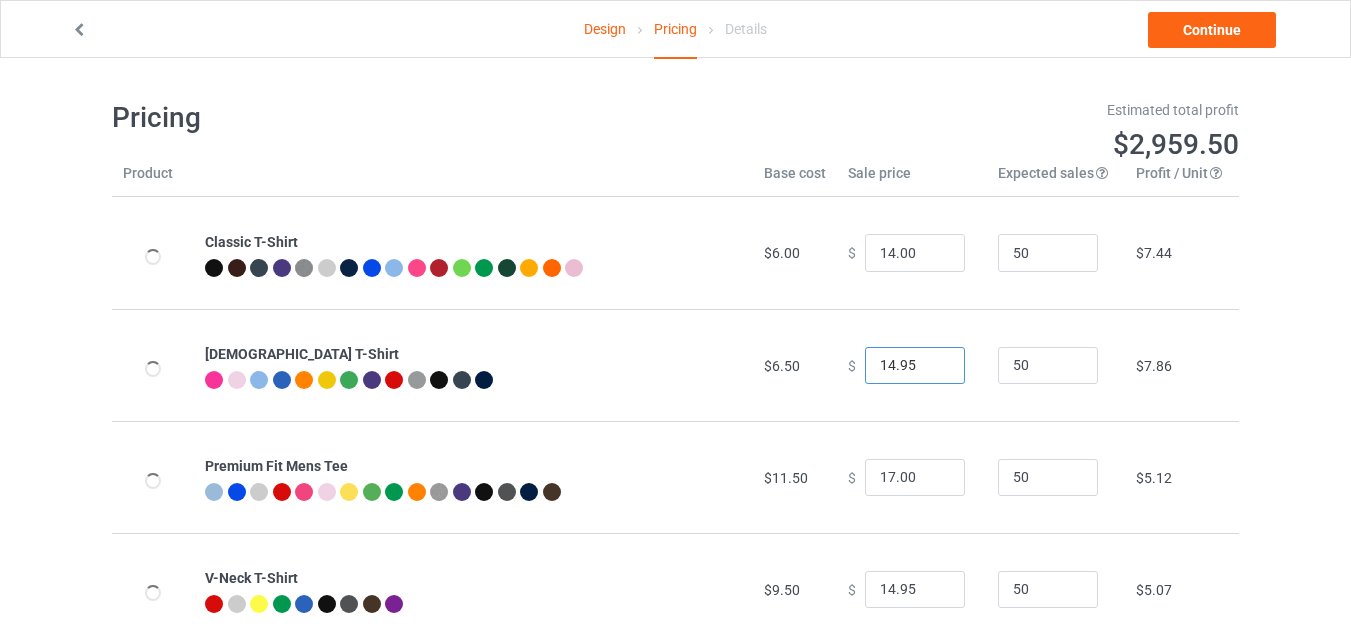 type on "14.95" 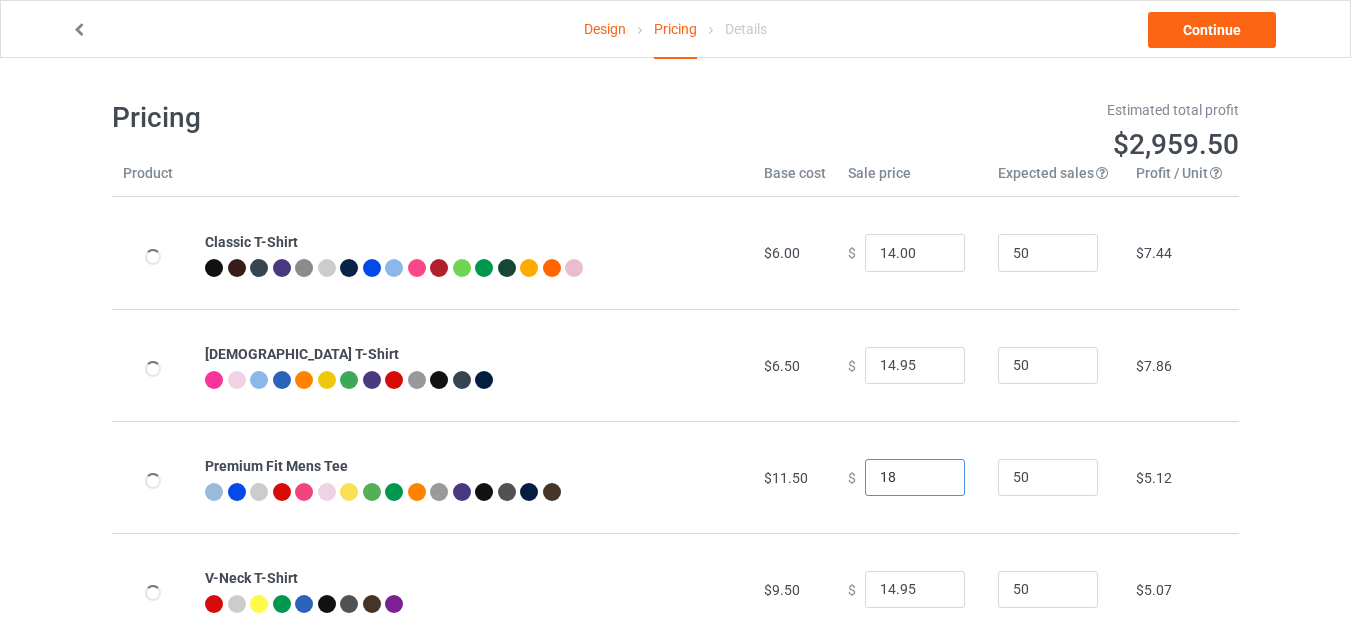 click on "18" at bounding box center (915, 478) 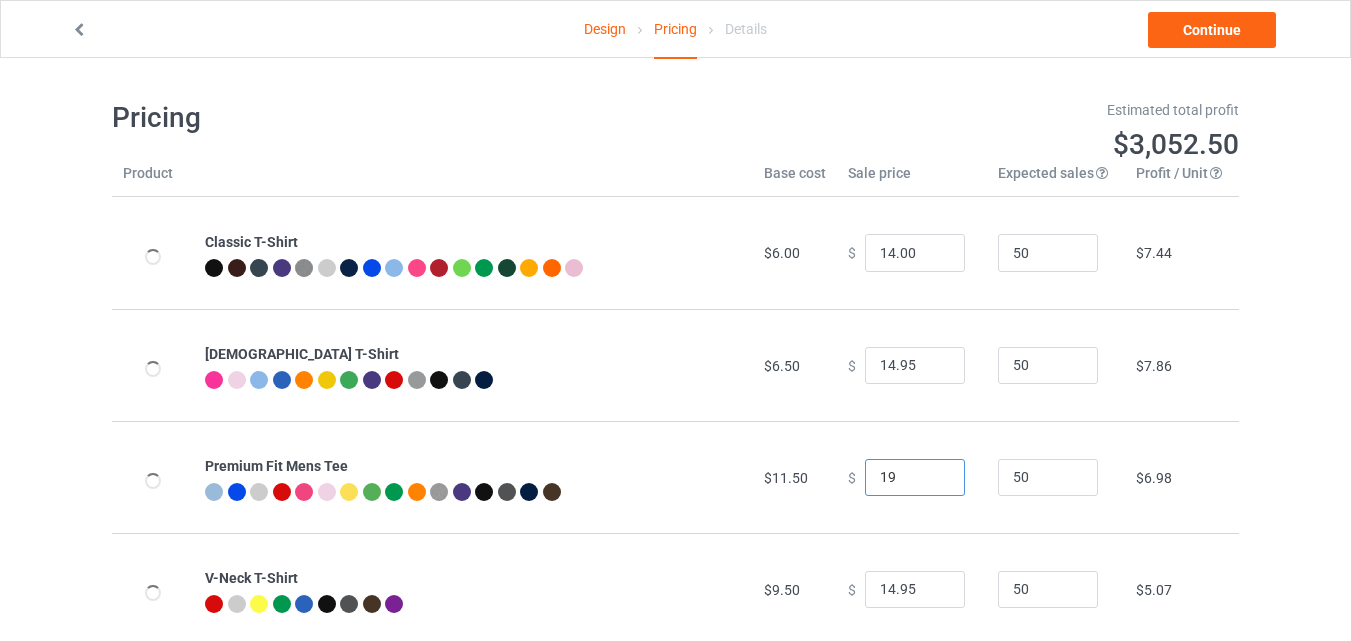 click on "19" at bounding box center [915, 478] 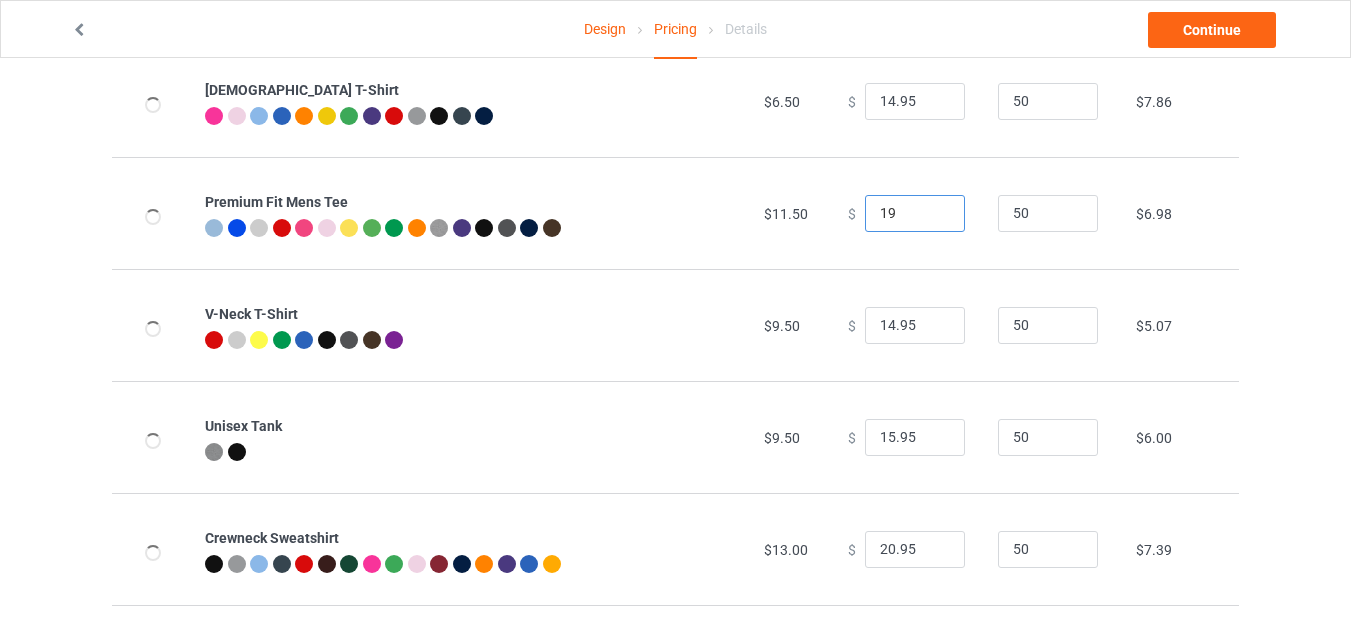 scroll, scrollTop: 279, scrollLeft: 0, axis: vertical 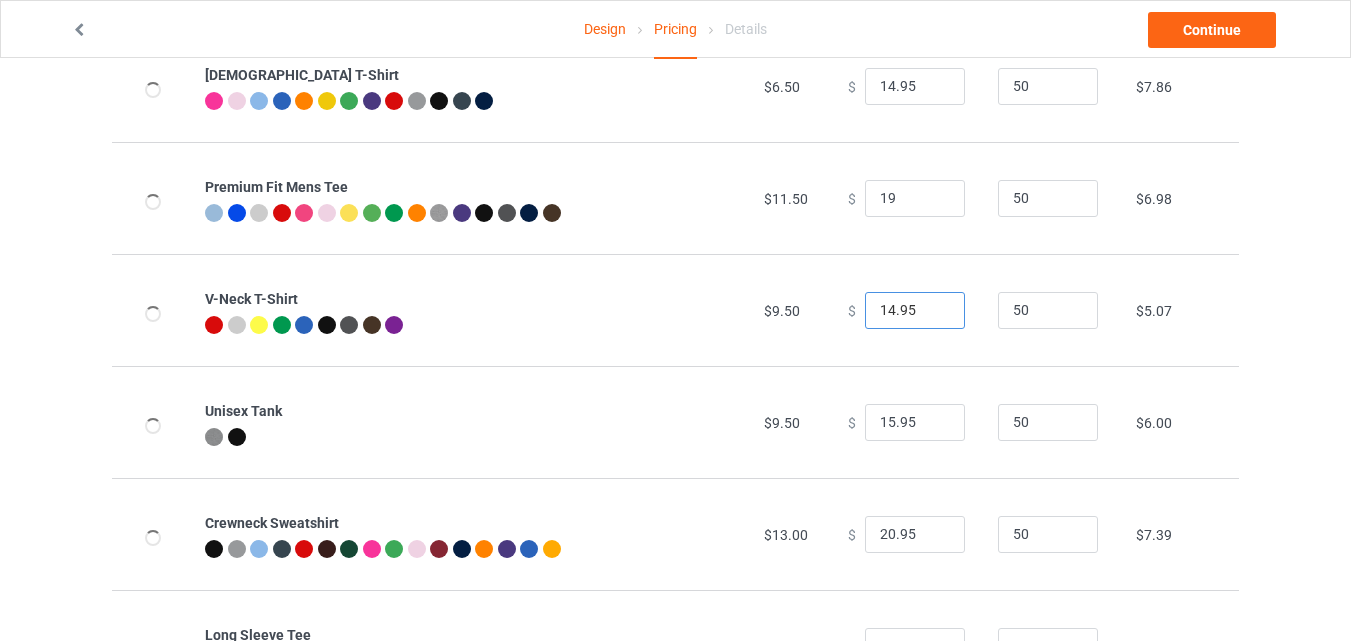 type on "19.00" 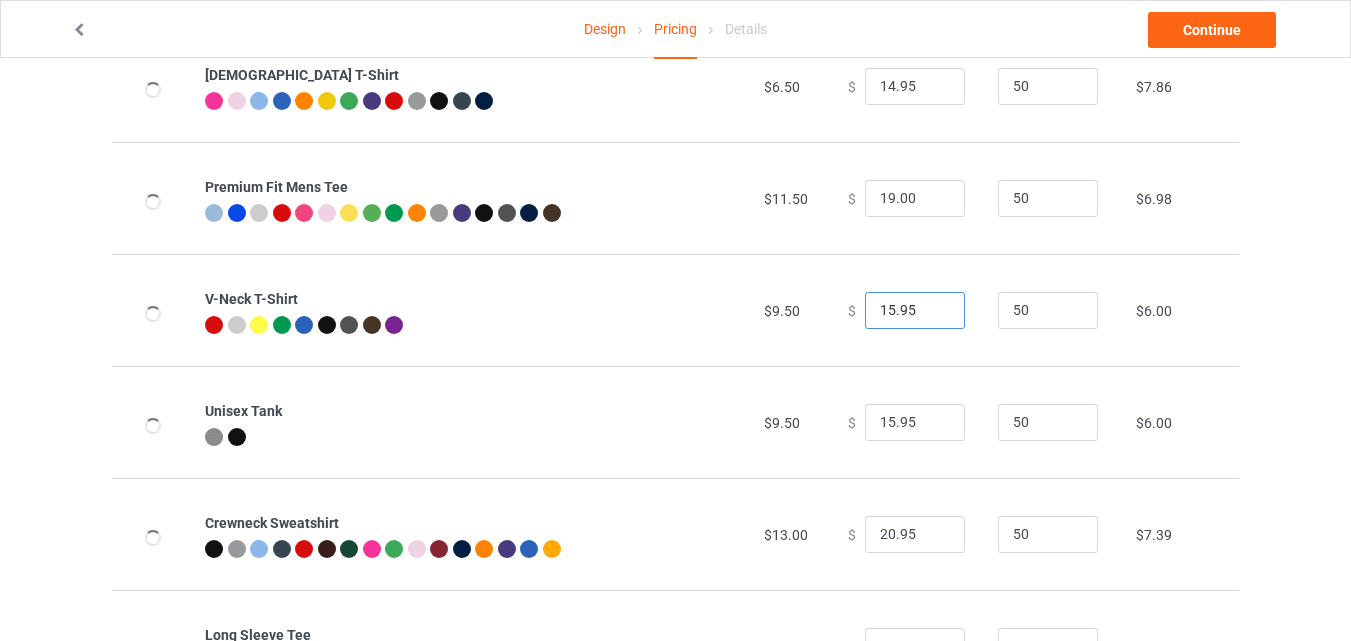 click on "15.95" at bounding box center [915, 311] 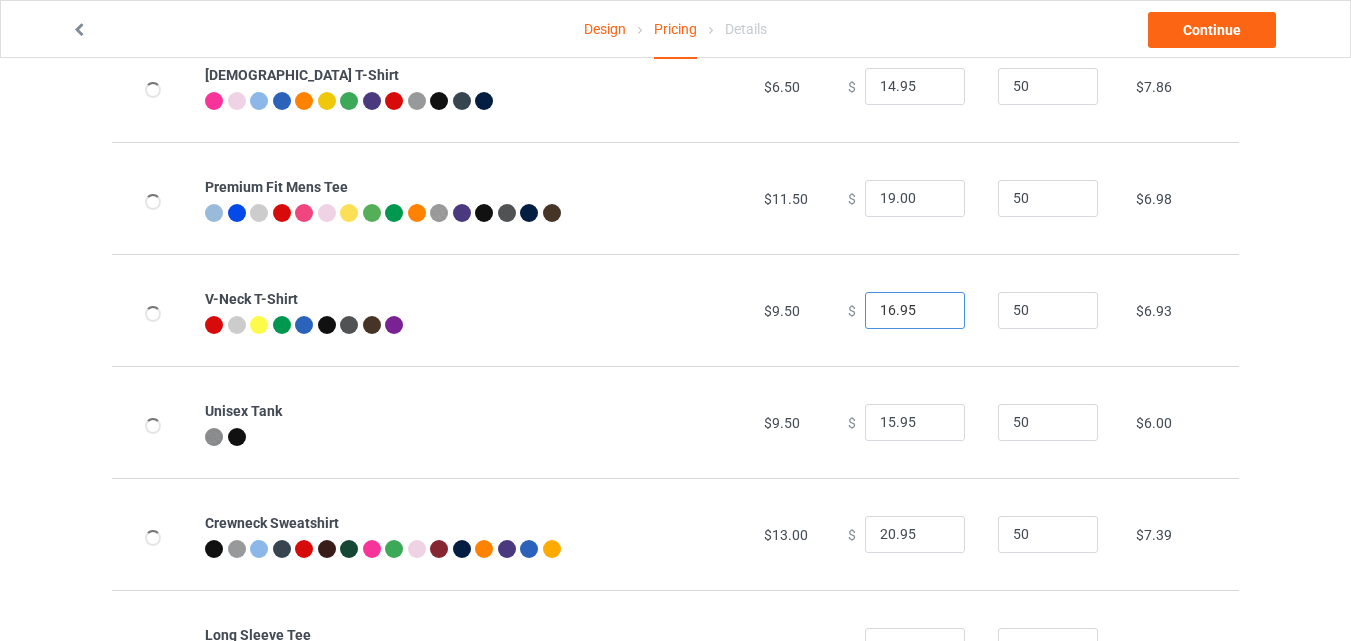 click on "16.95" at bounding box center [915, 311] 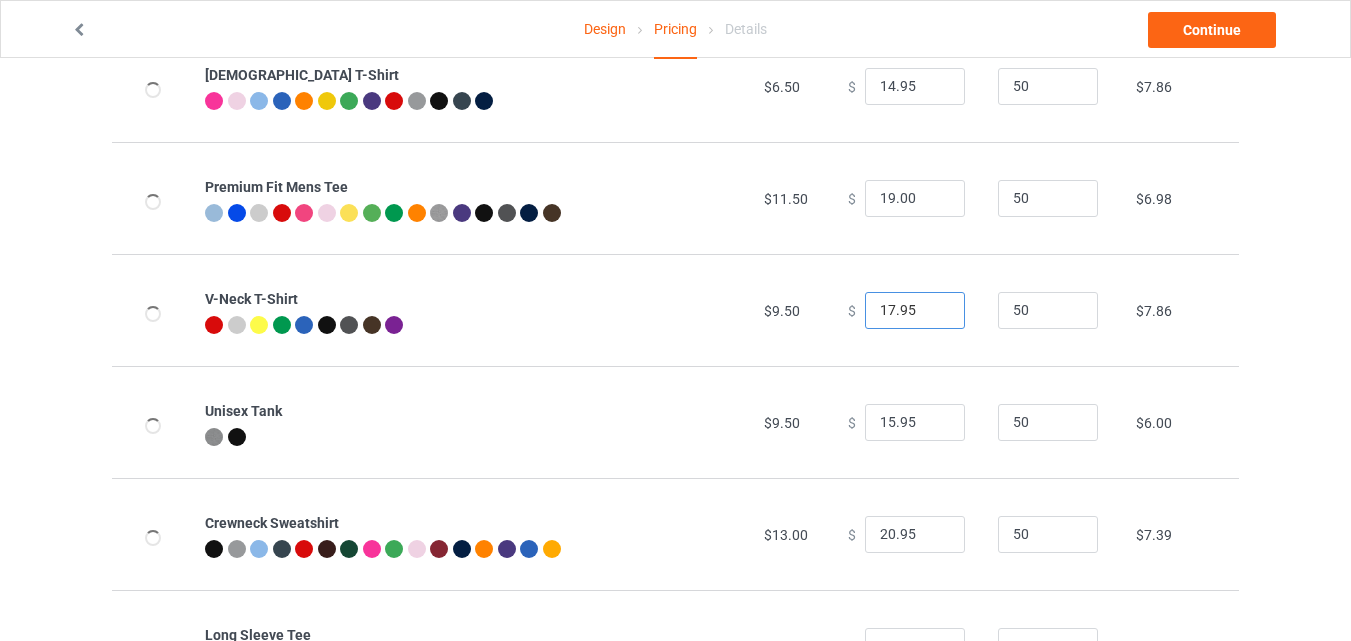 type on "17.95" 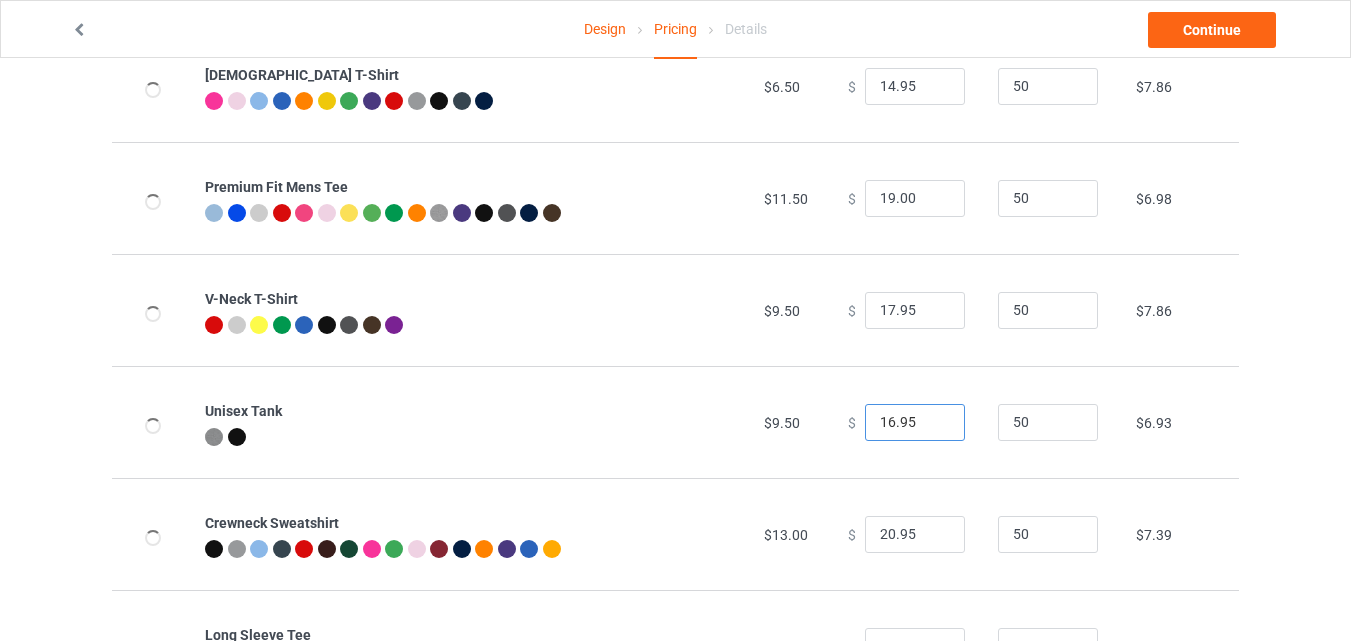 click on "16.95" at bounding box center (915, 423) 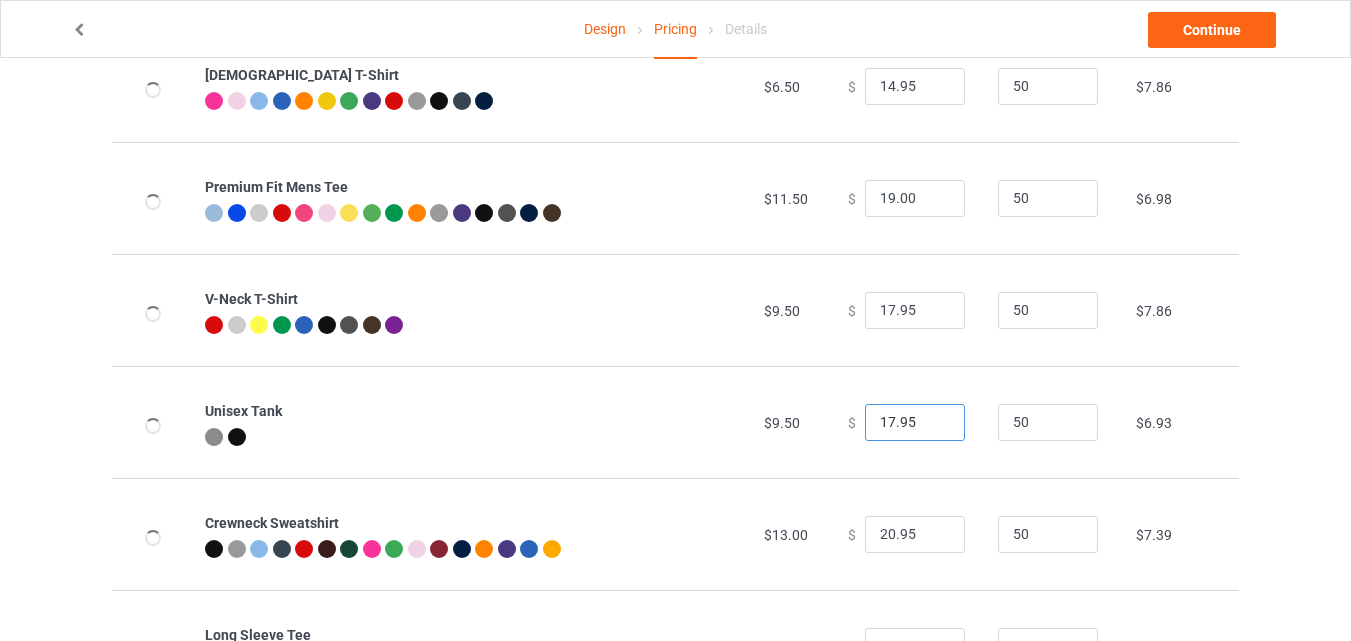 type on "17.95" 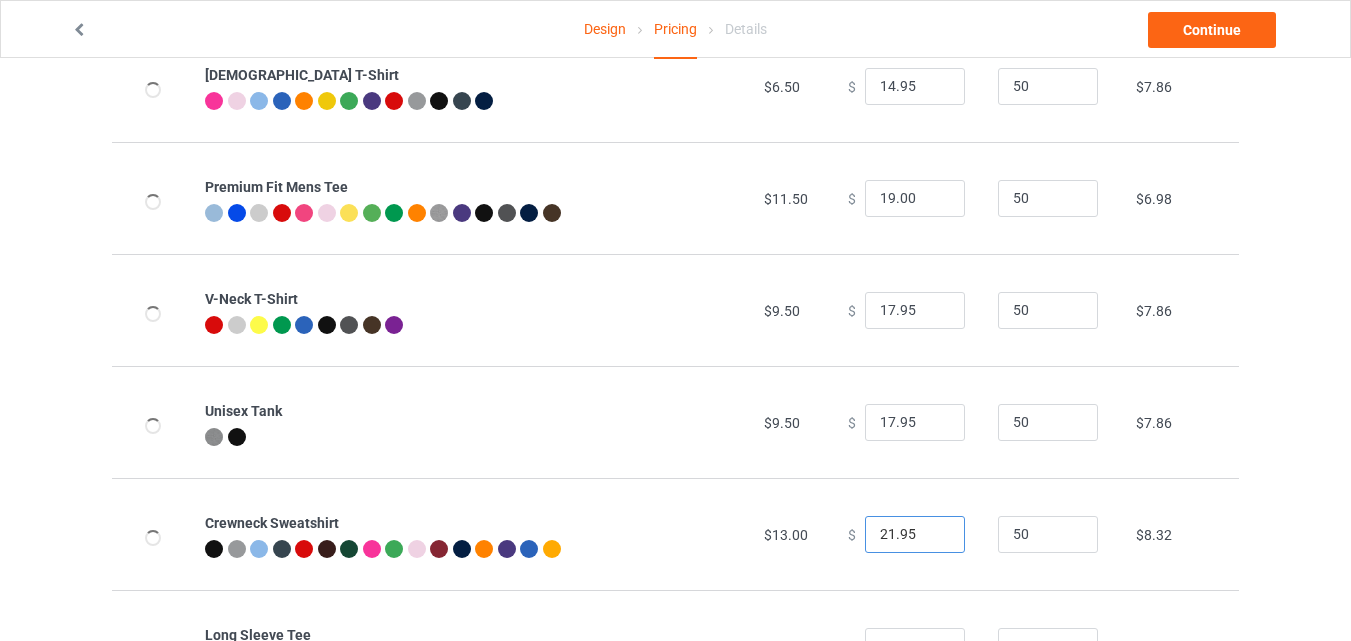 type on "21.95" 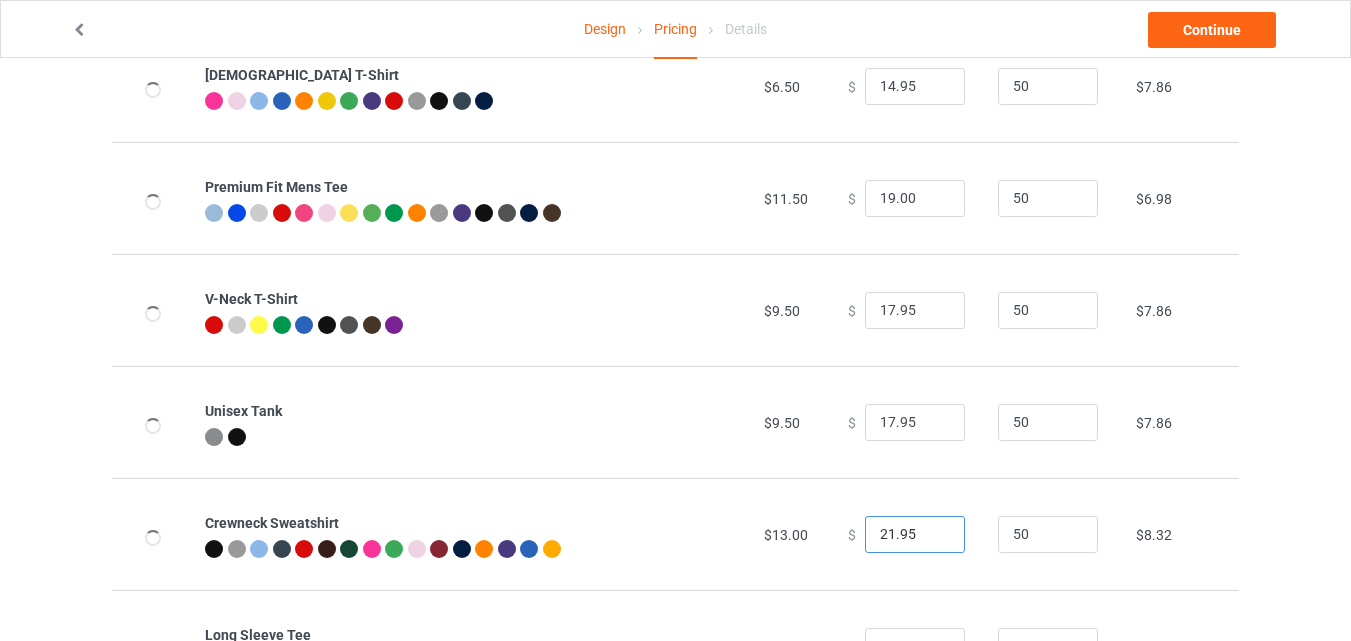 click on "21.95" at bounding box center (915, 535) 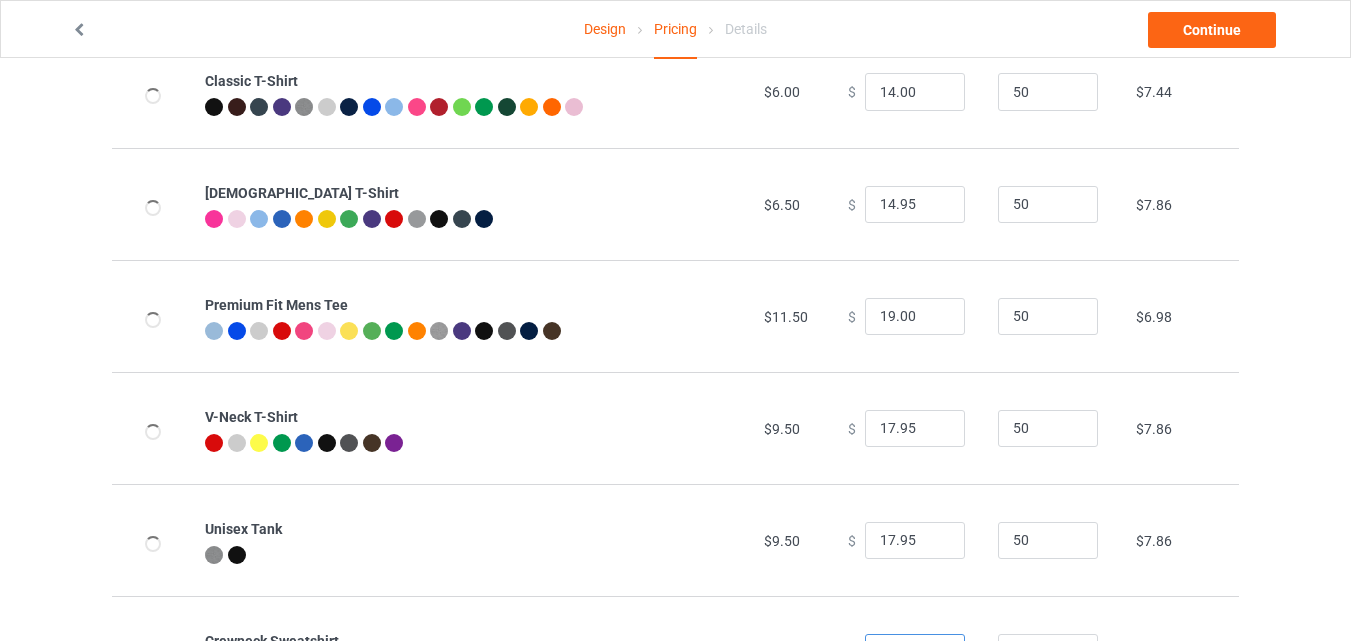 scroll, scrollTop: 0, scrollLeft: 0, axis: both 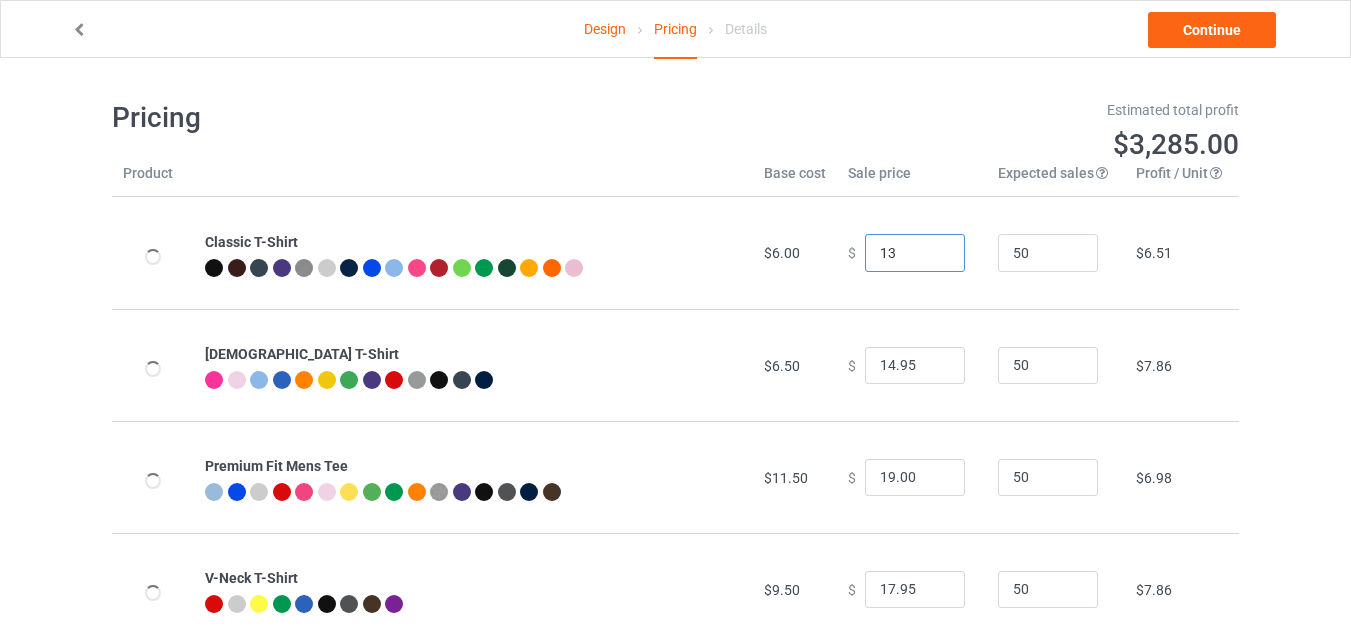 click on "13" at bounding box center [915, 253] 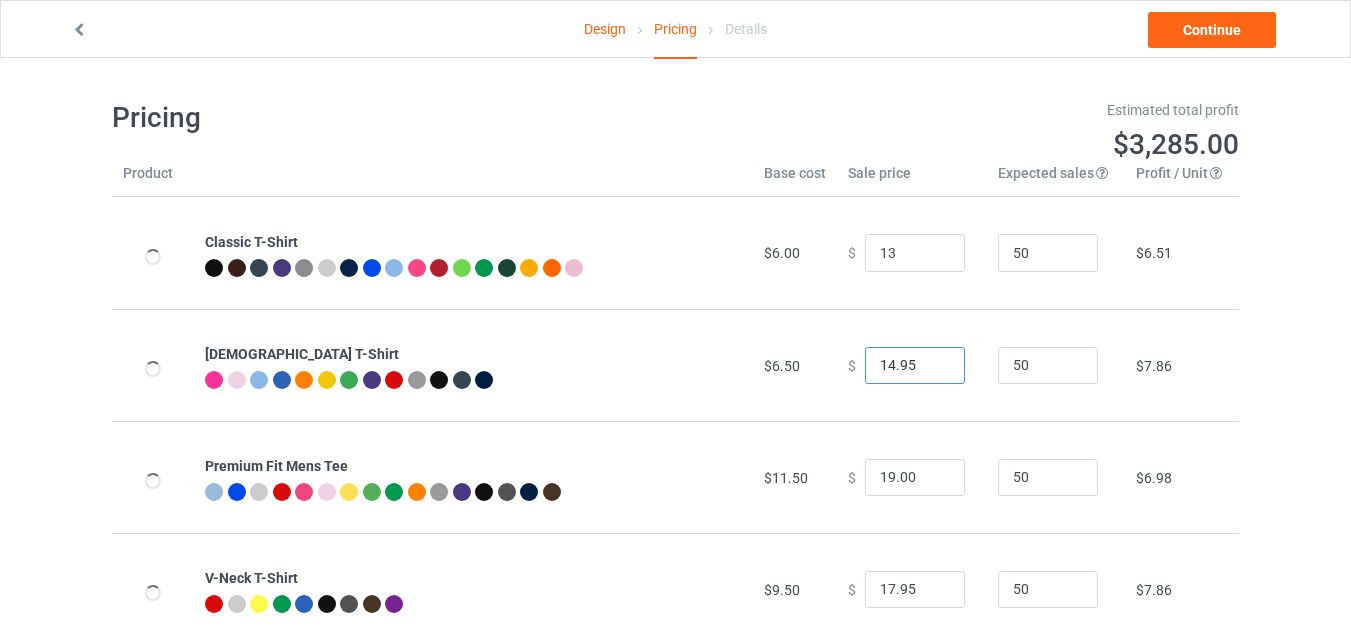 type on "13.00" 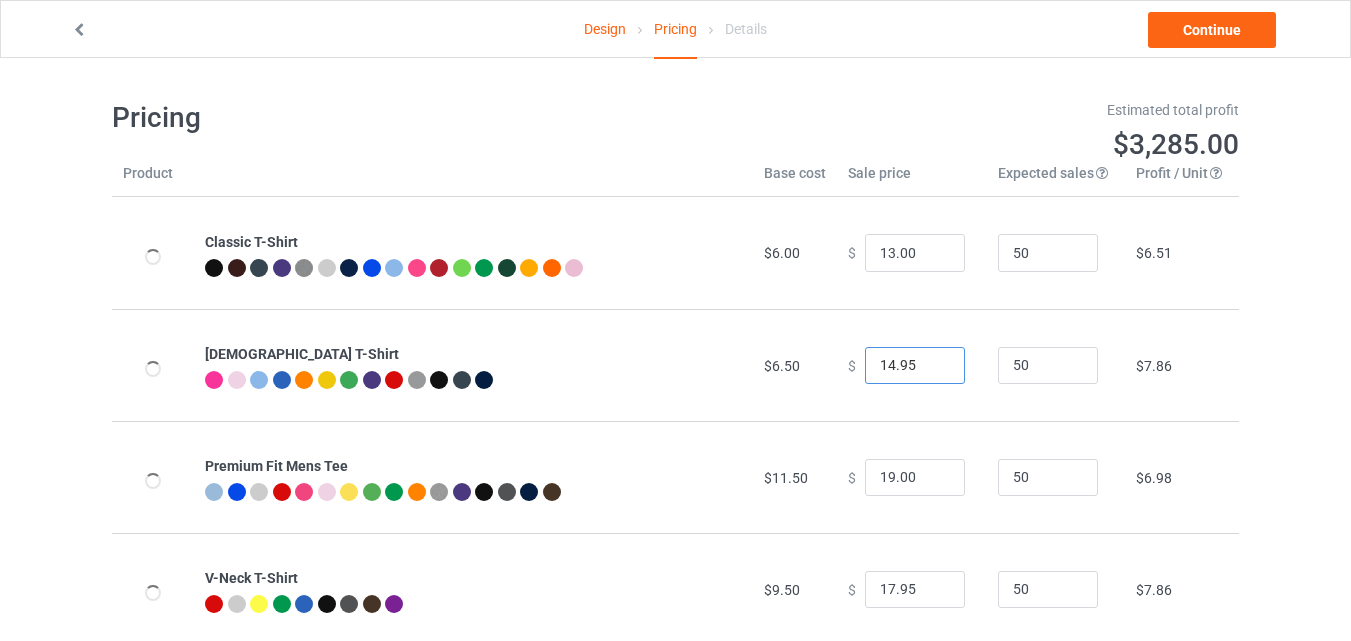 click on "14.95" at bounding box center [915, 366] 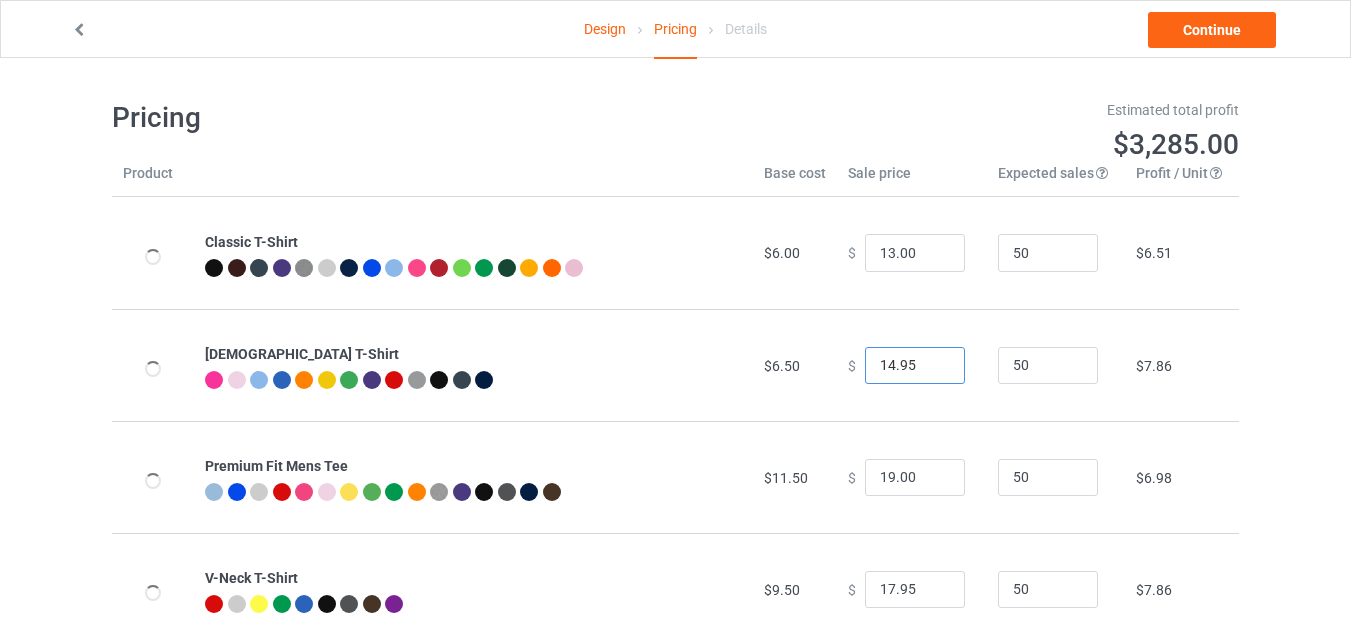 click on "14.95" at bounding box center [915, 366] 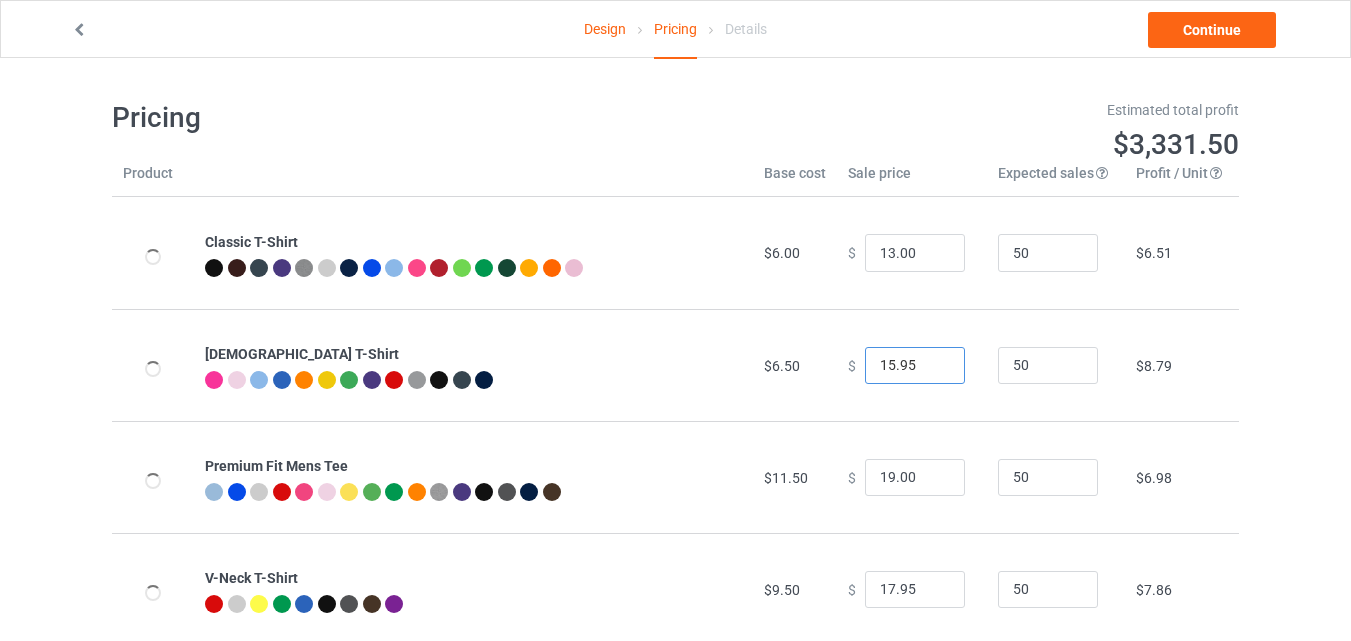 click on "15.95" at bounding box center [915, 366] 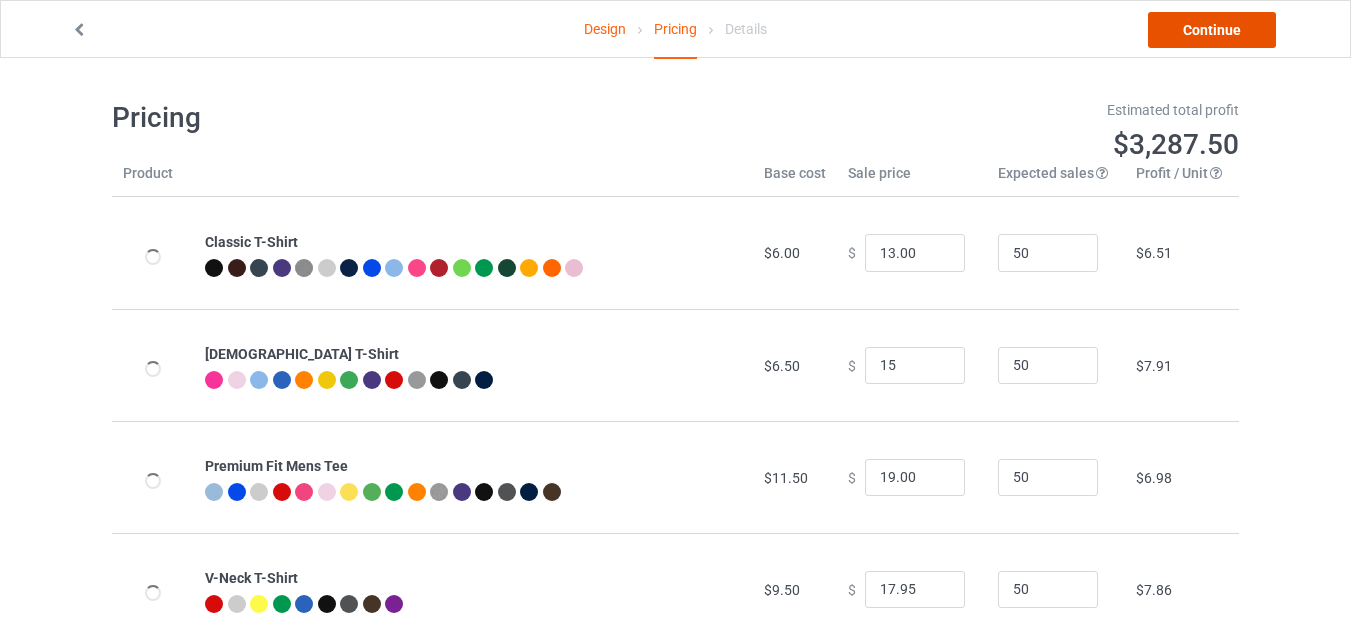 type on "15.00" 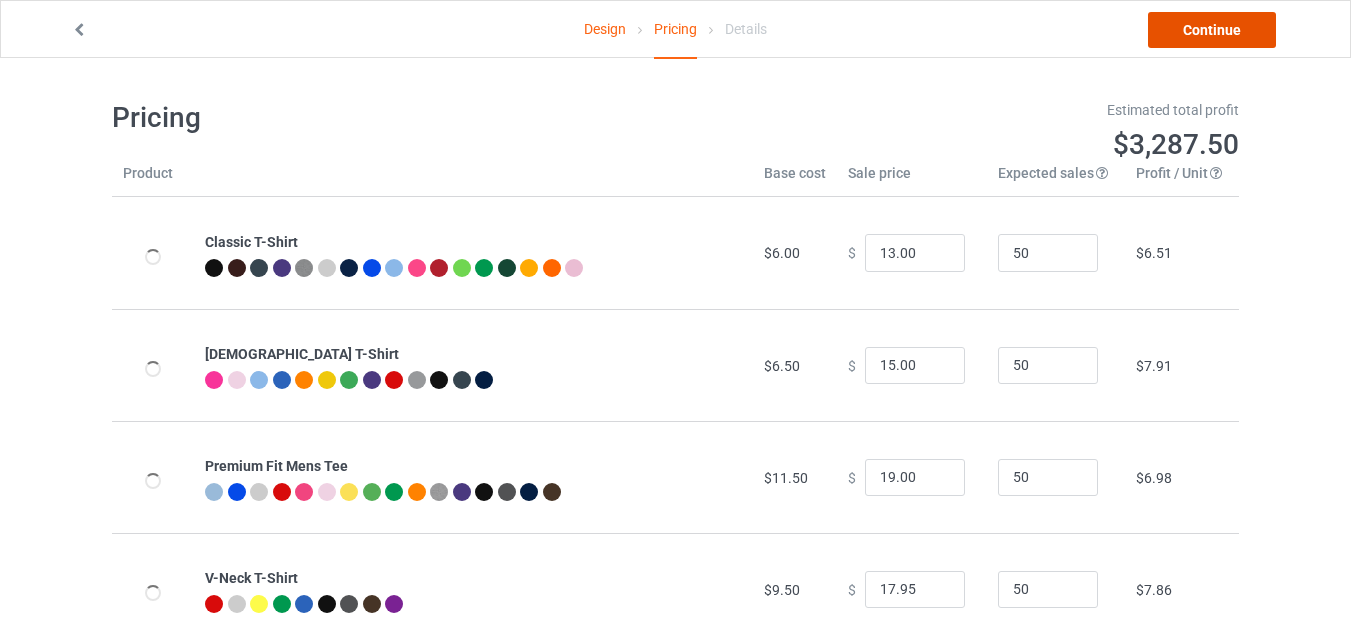 click on "Continue" at bounding box center [1212, 30] 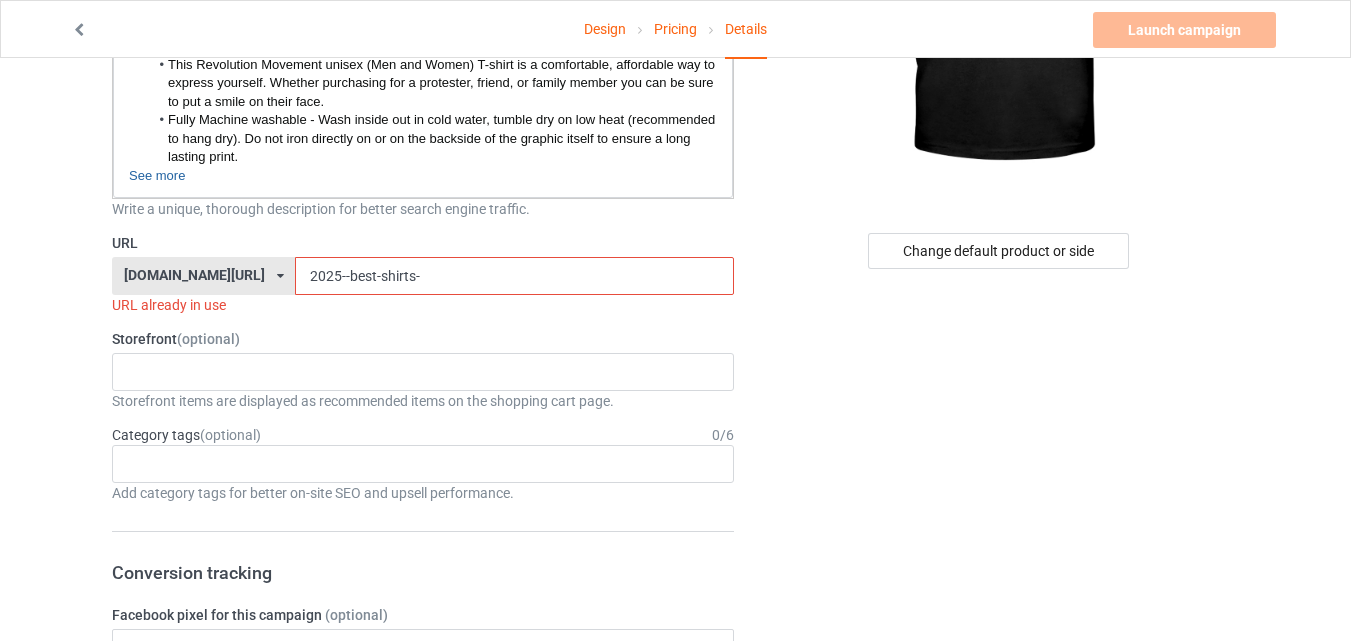scroll, scrollTop: 351, scrollLeft: 0, axis: vertical 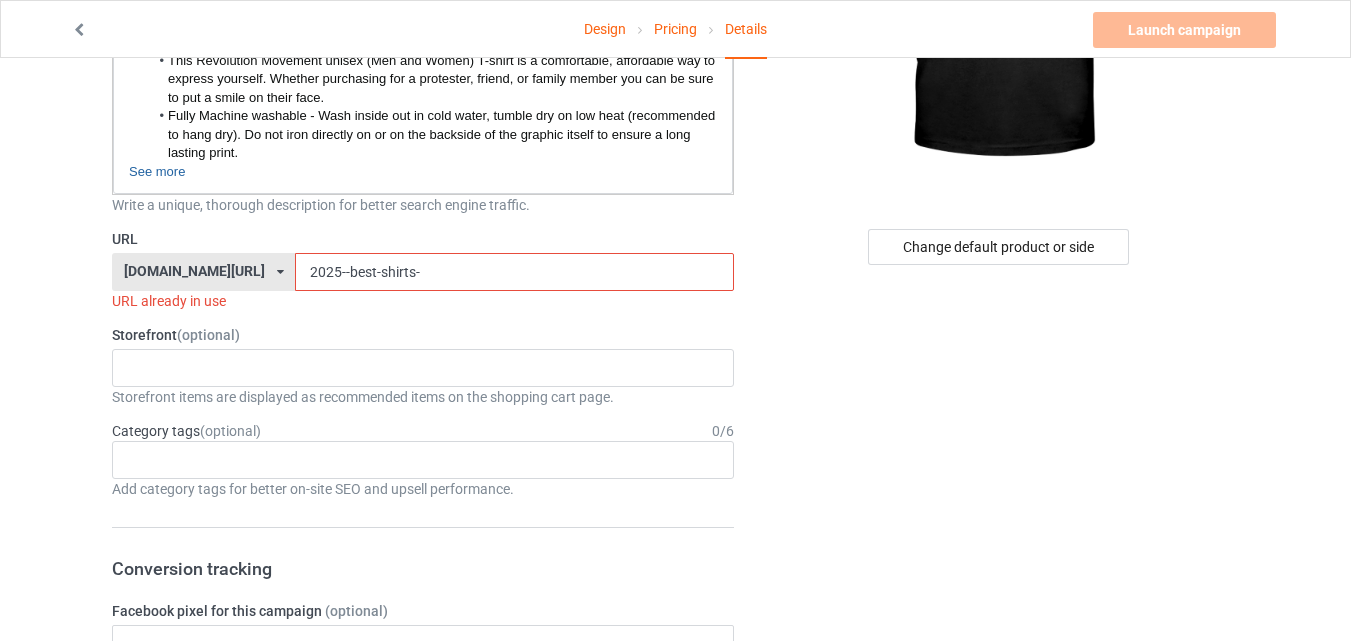 click on "2025--best-shirts-" at bounding box center [514, 272] 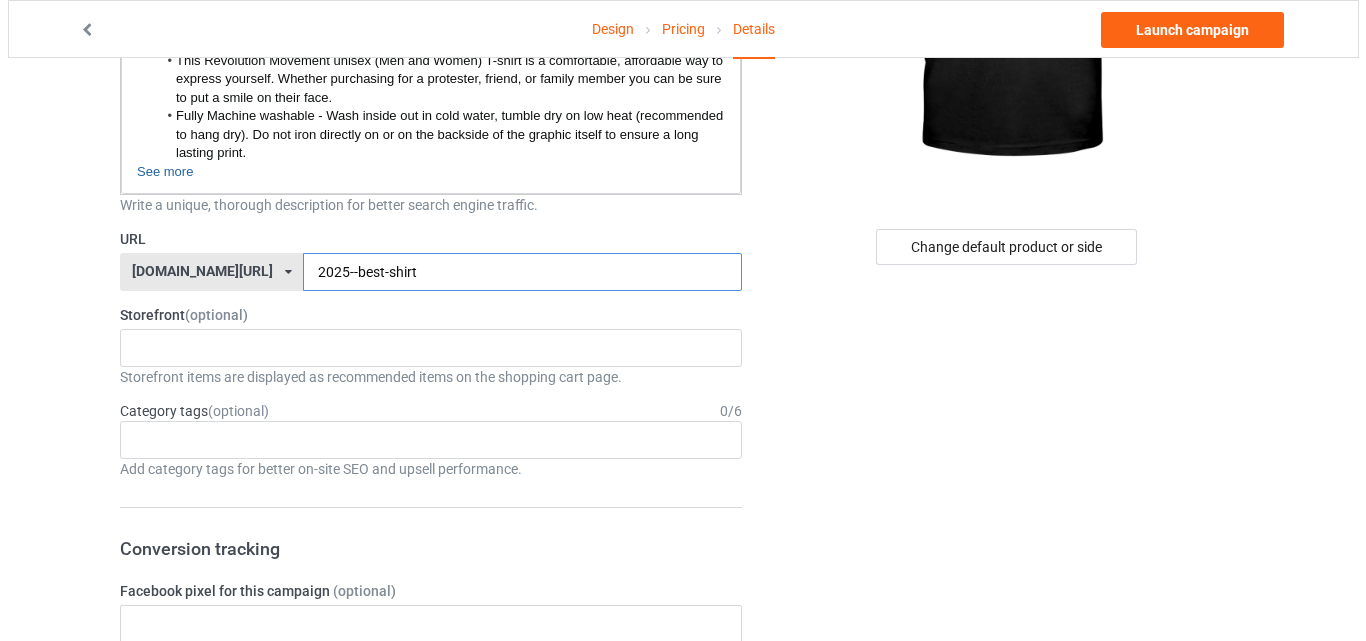 scroll, scrollTop: 0, scrollLeft: 0, axis: both 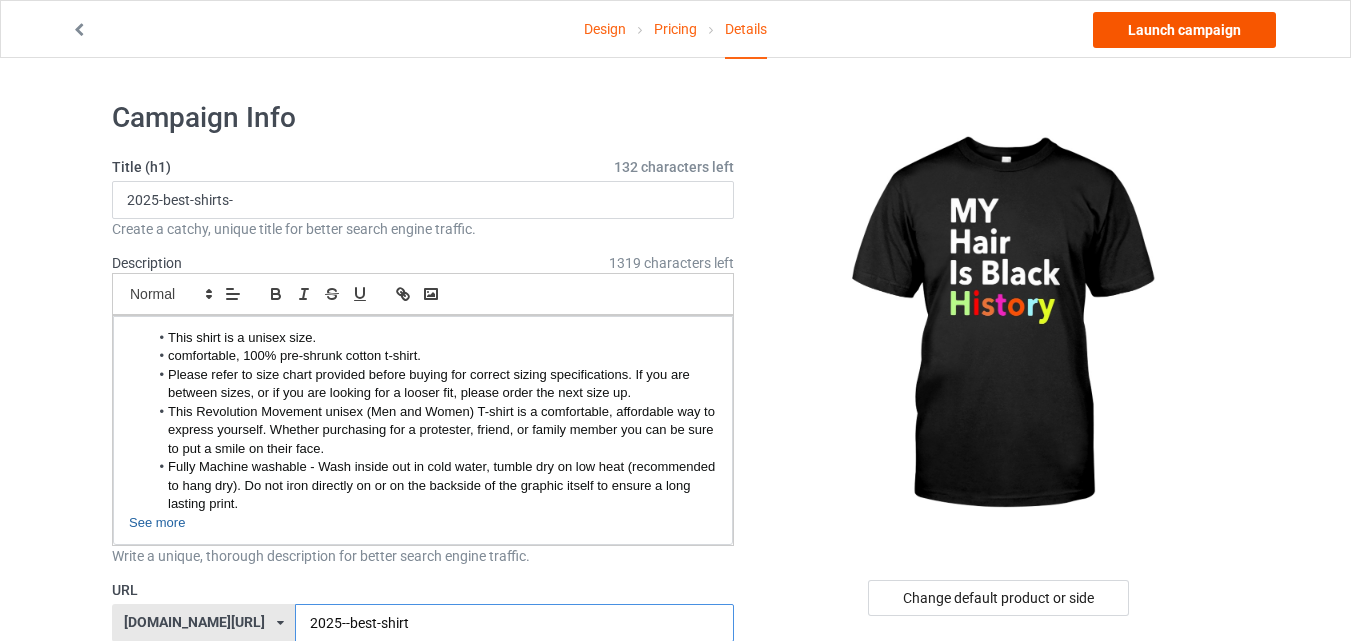 type on "2025--best-shirt" 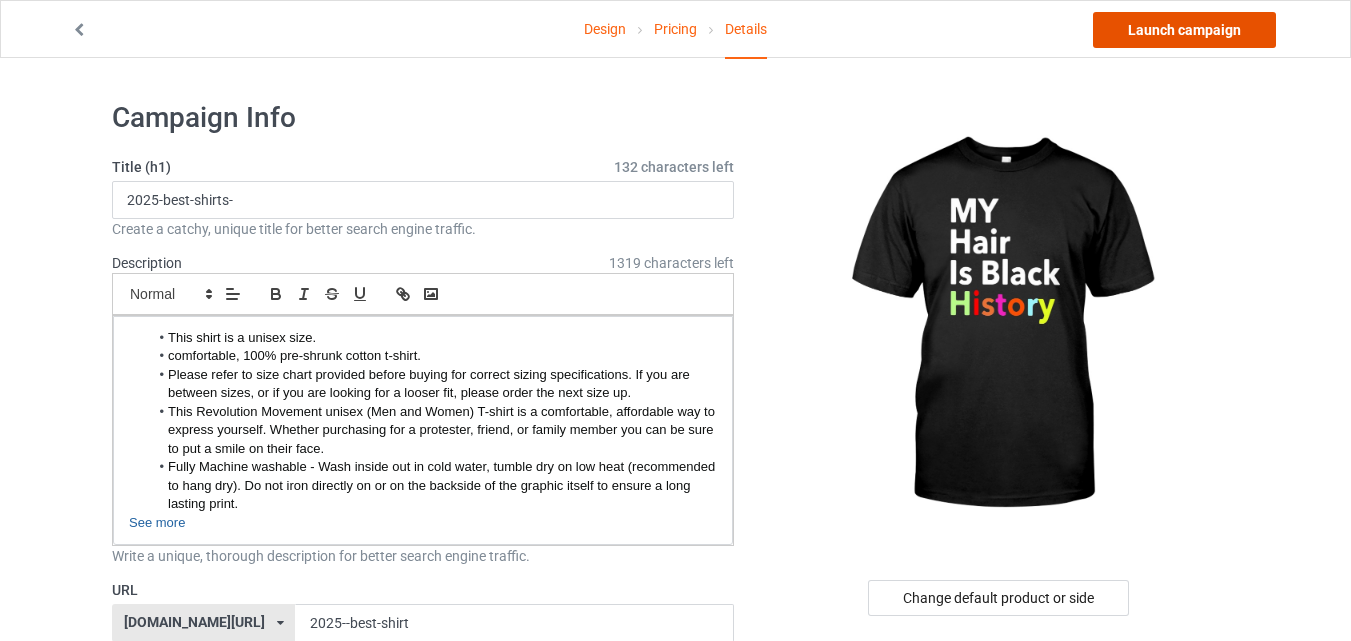 click on "Launch campaign" at bounding box center (1184, 30) 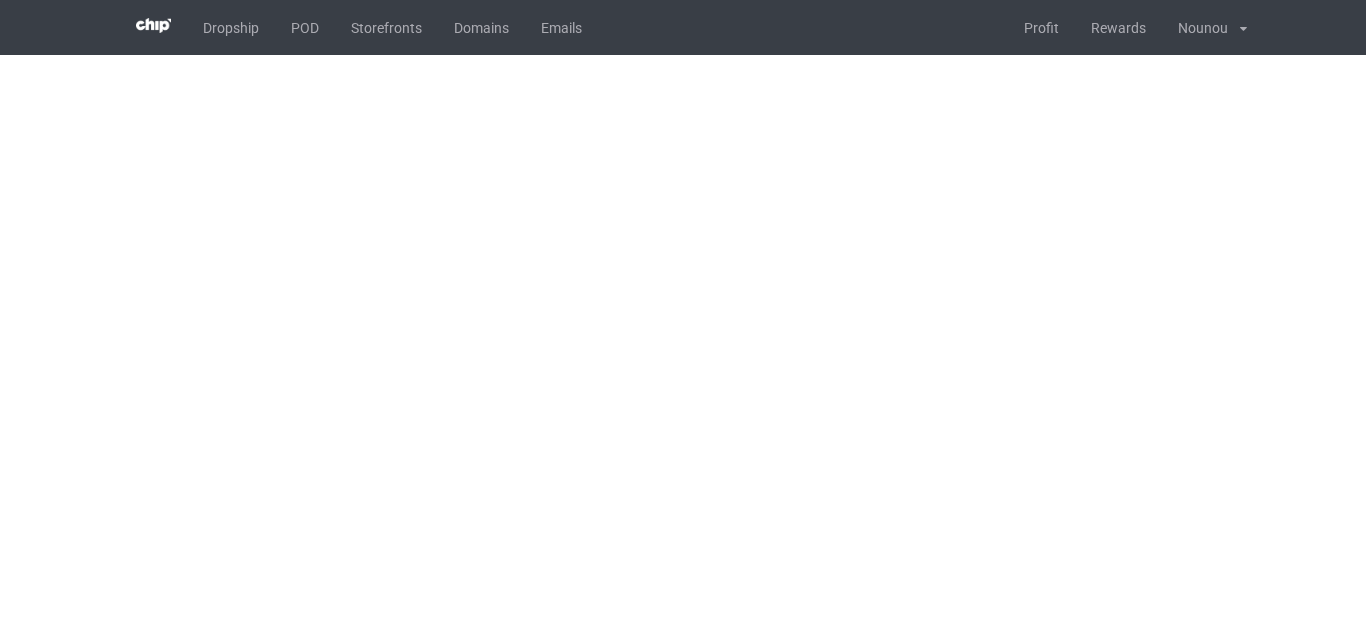 scroll, scrollTop: 0, scrollLeft: 0, axis: both 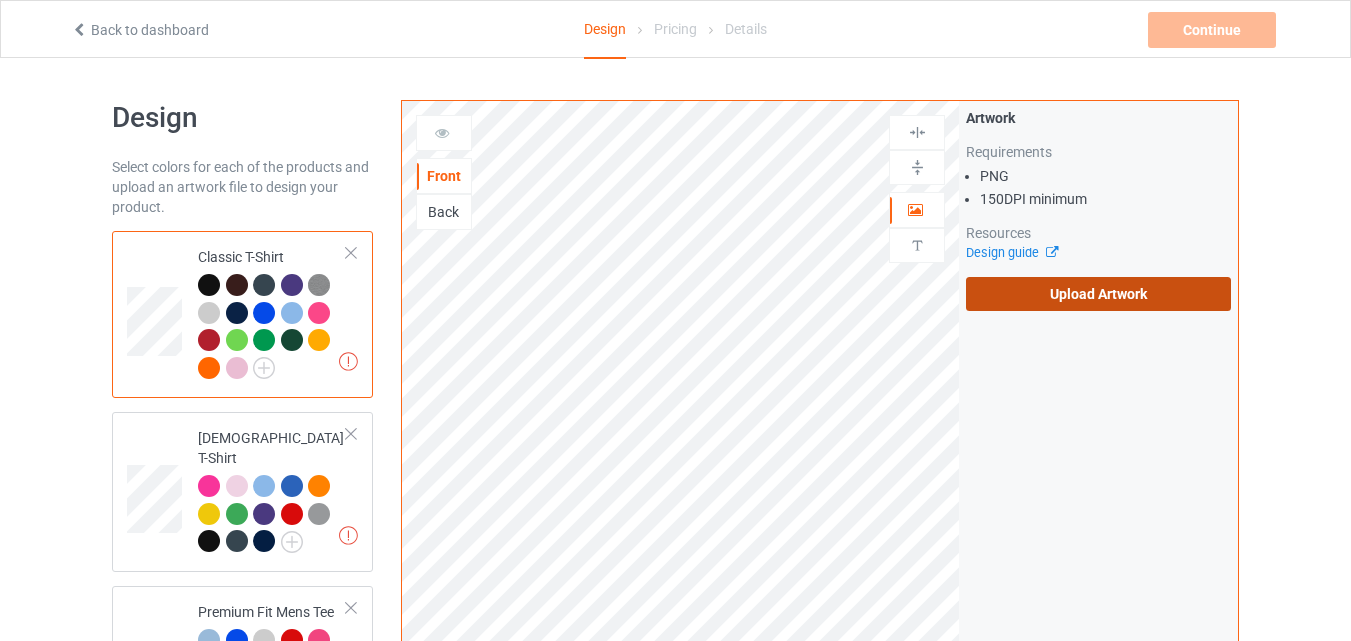 click on "Upload Artwork" at bounding box center (1098, 294) 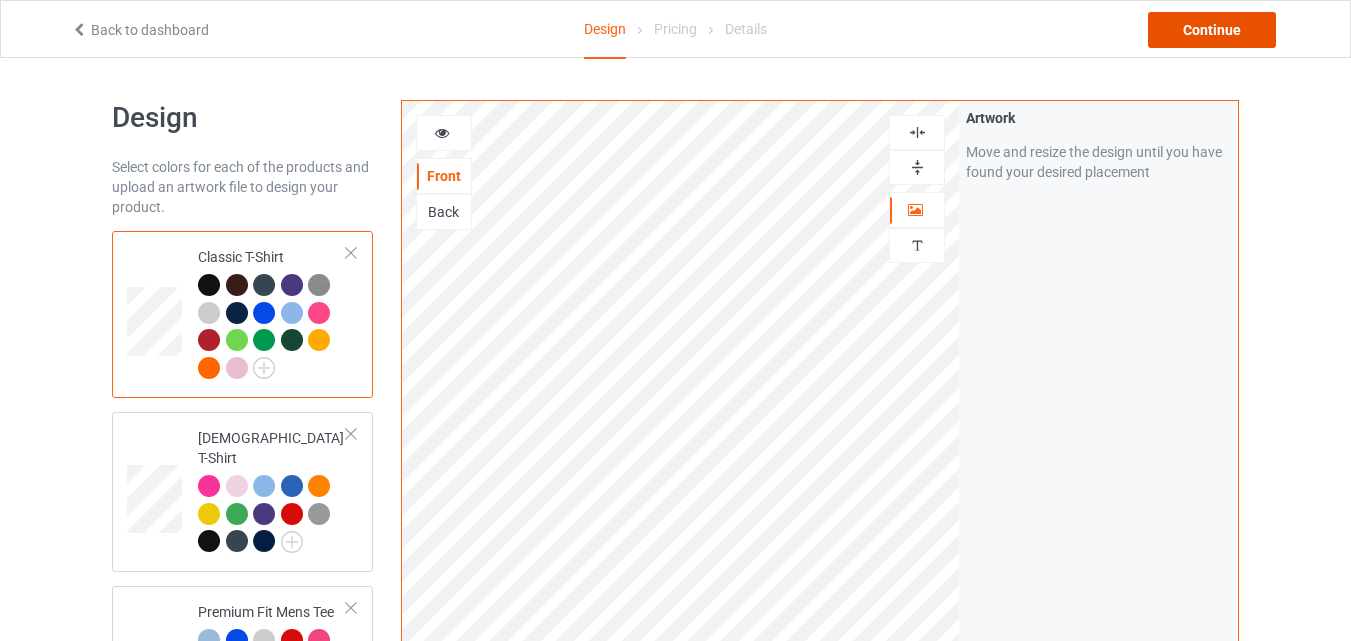 click on "Continue" at bounding box center (1212, 30) 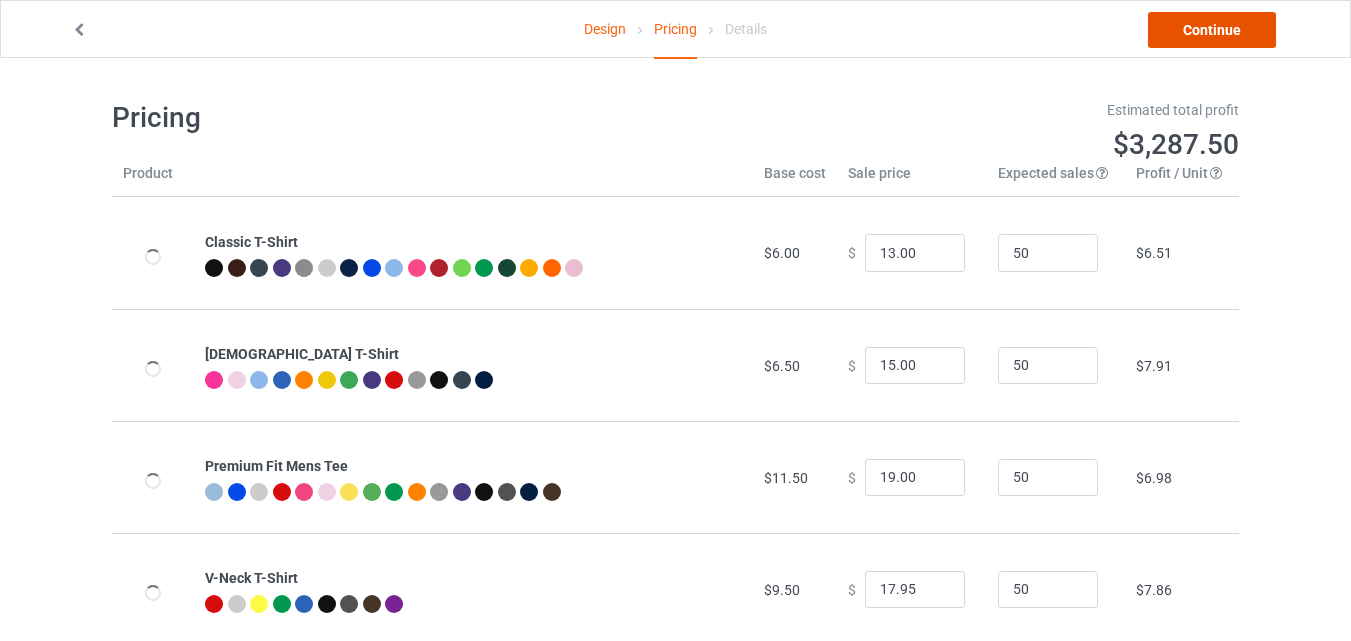 click on "Continue" at bounding box center [1212, 30] 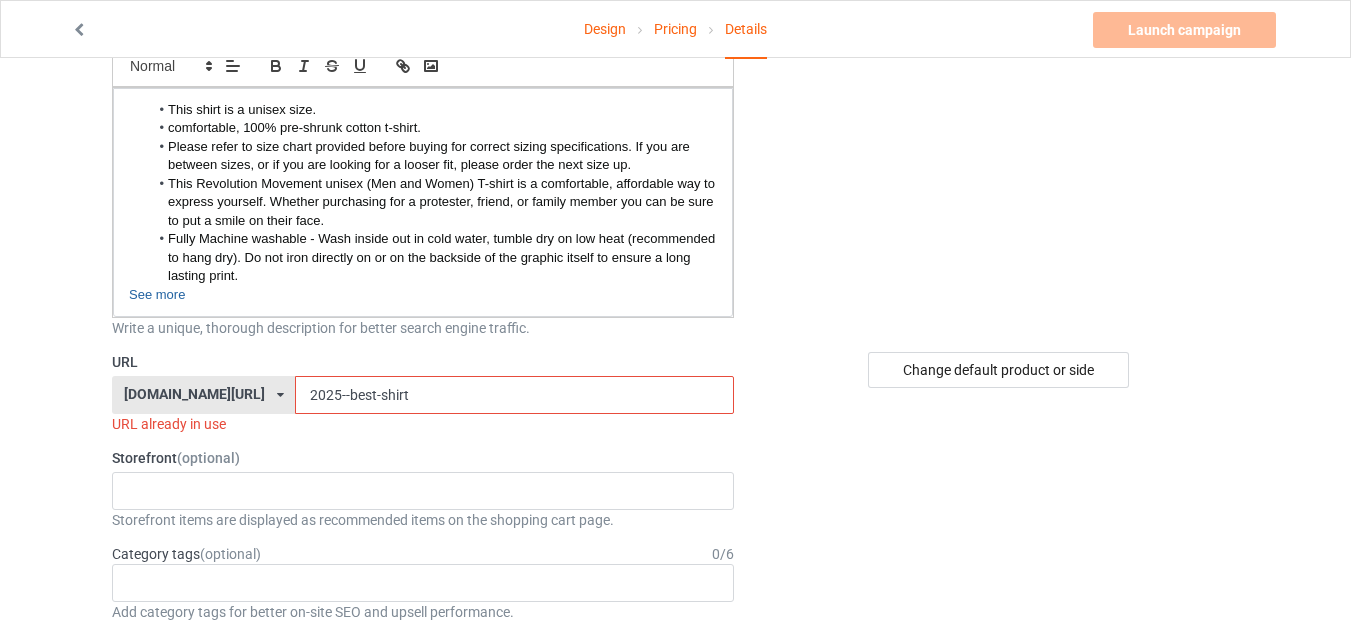 scroll, scrollTop: 277, scrollLeft: 0, axis: vertical 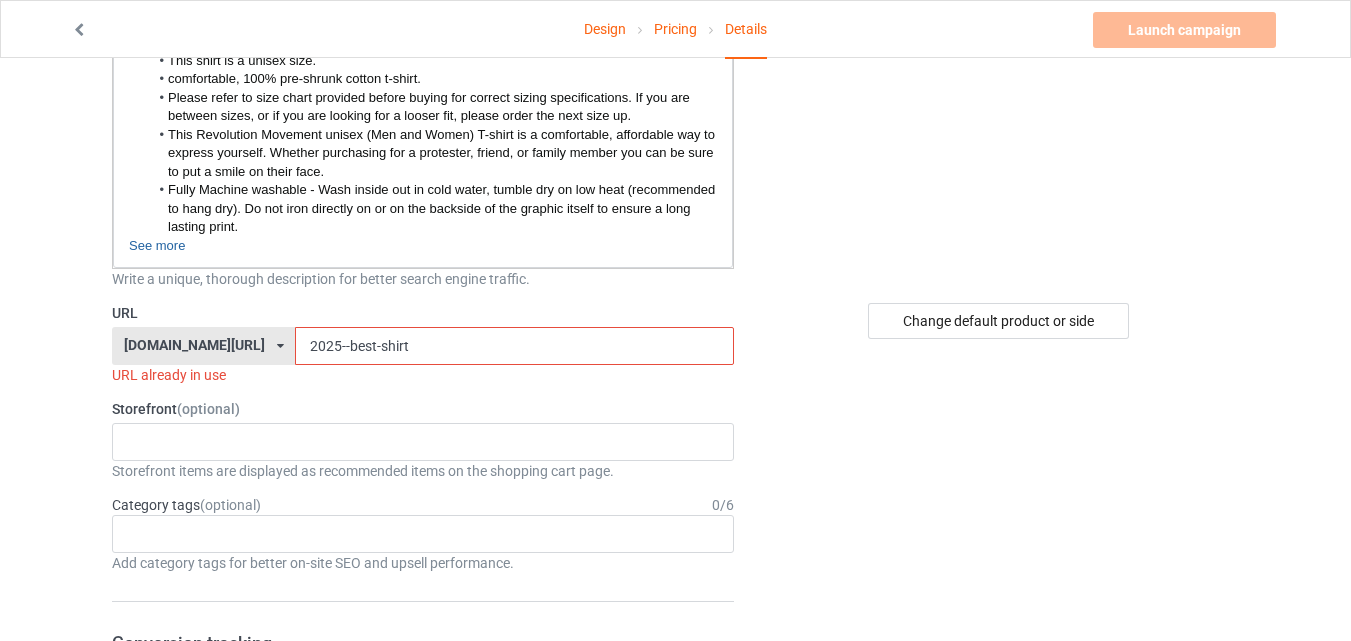 click on "2025--best-shirt" at bounding box center [514, 346] 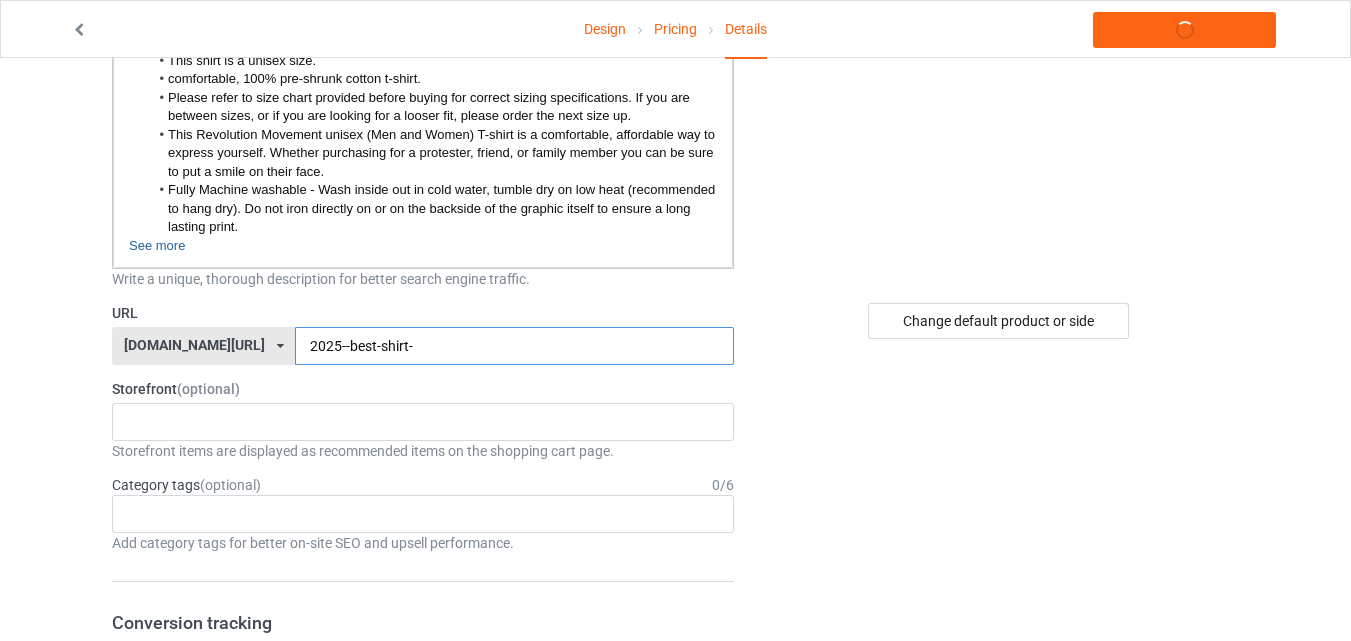 type on "2025--best-shirt--" 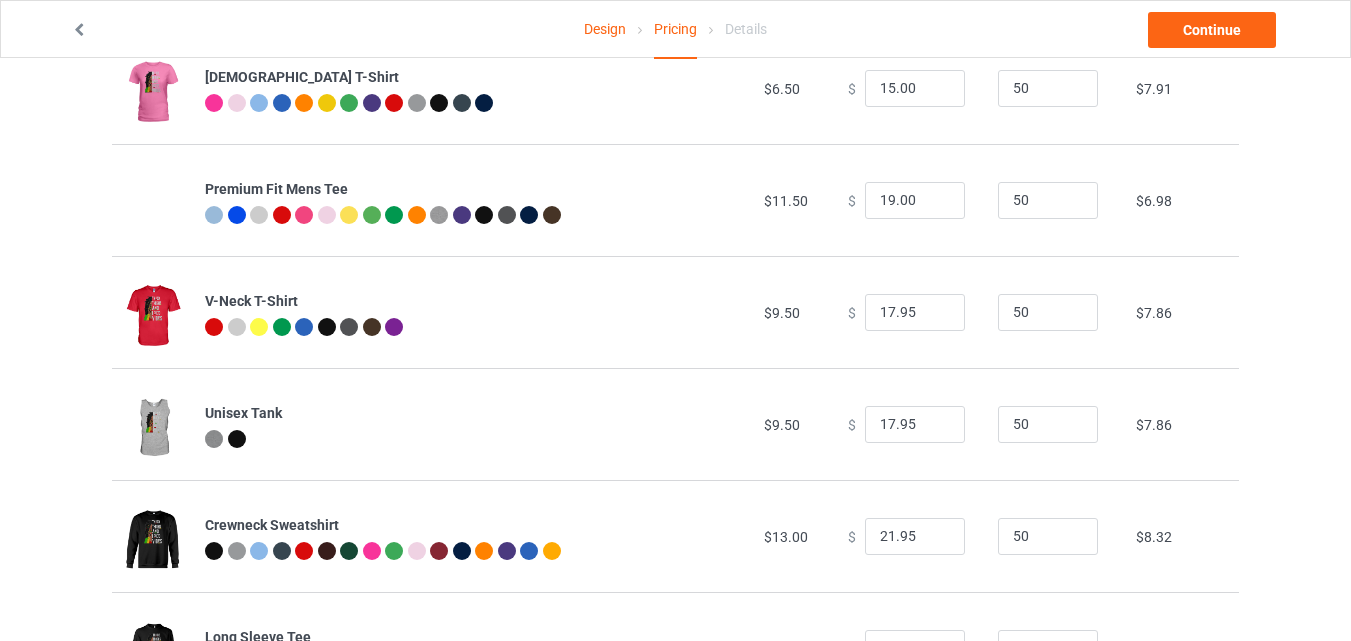 scroll, scrollTop: 0, scrollLeft: 0, axis: both 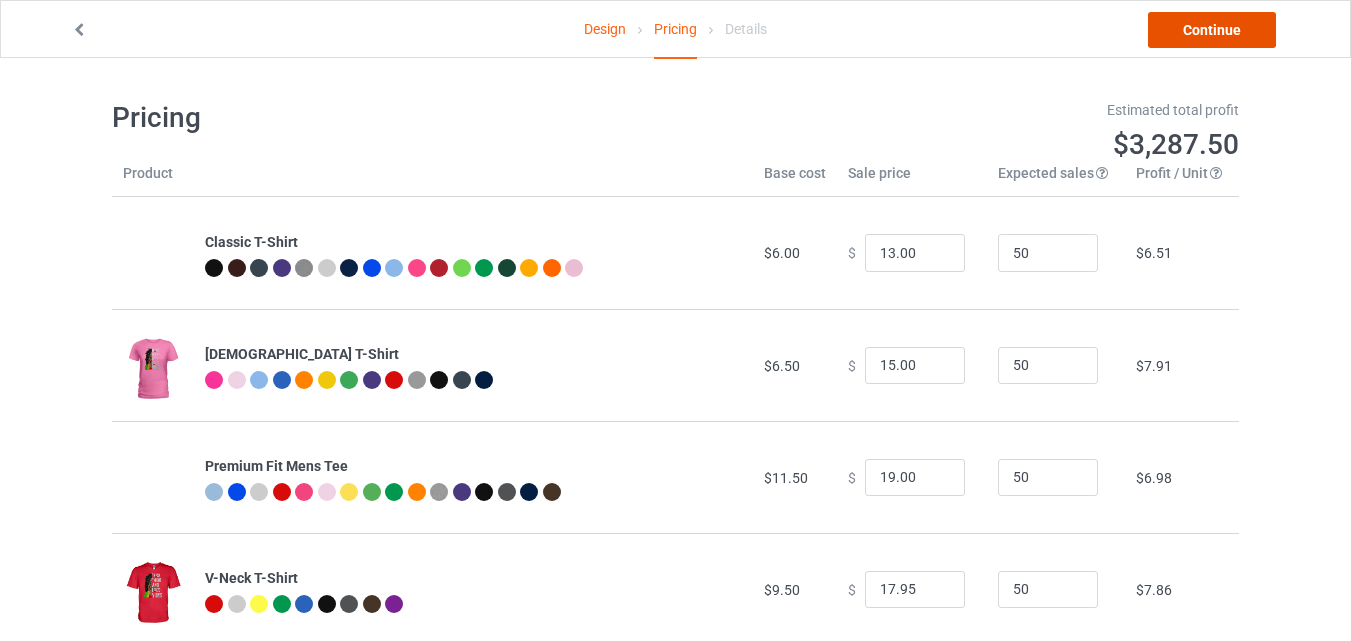 click on "Continue" at bounding box center (1212, 30) 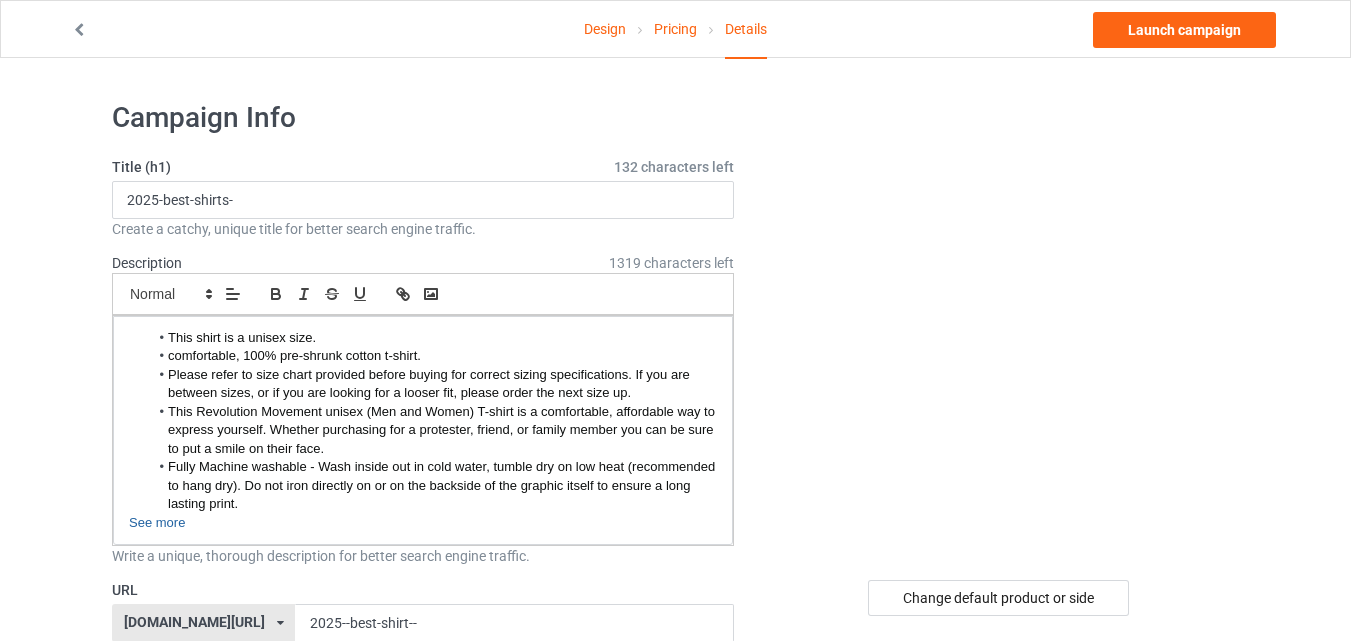 click on "Design" at bounding box center [605, 29] 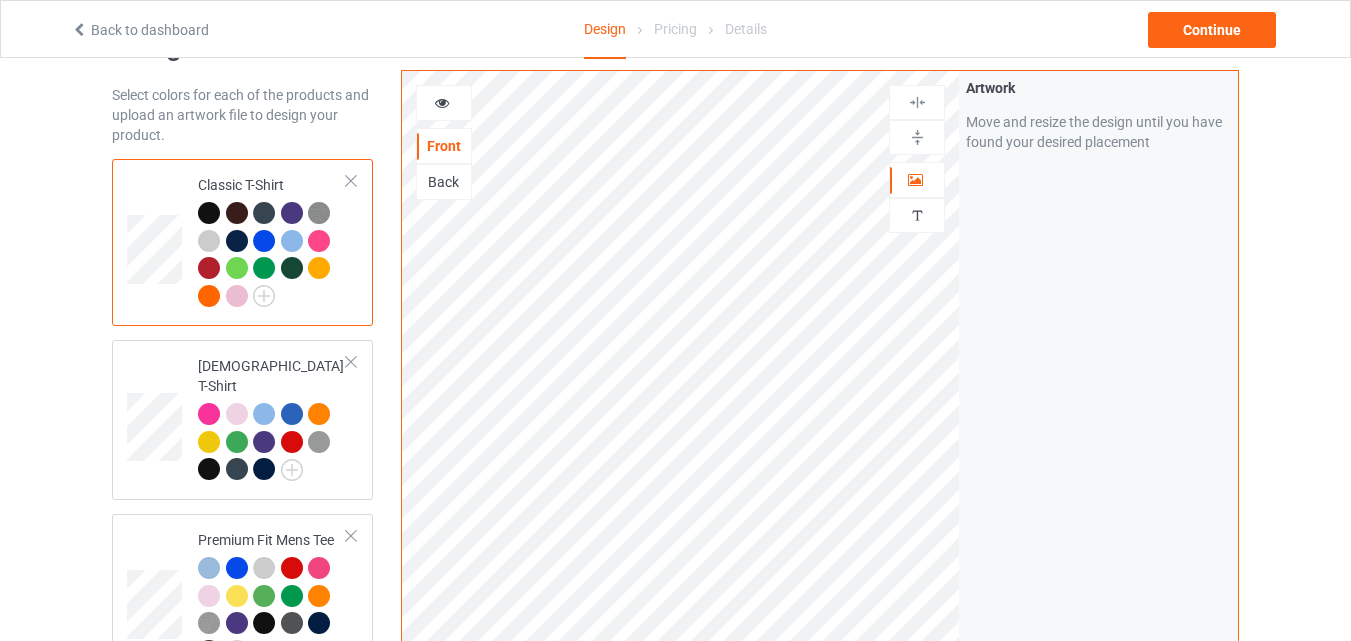 scroll, scrollTop: 0, scrollLeft: 0, axis: both 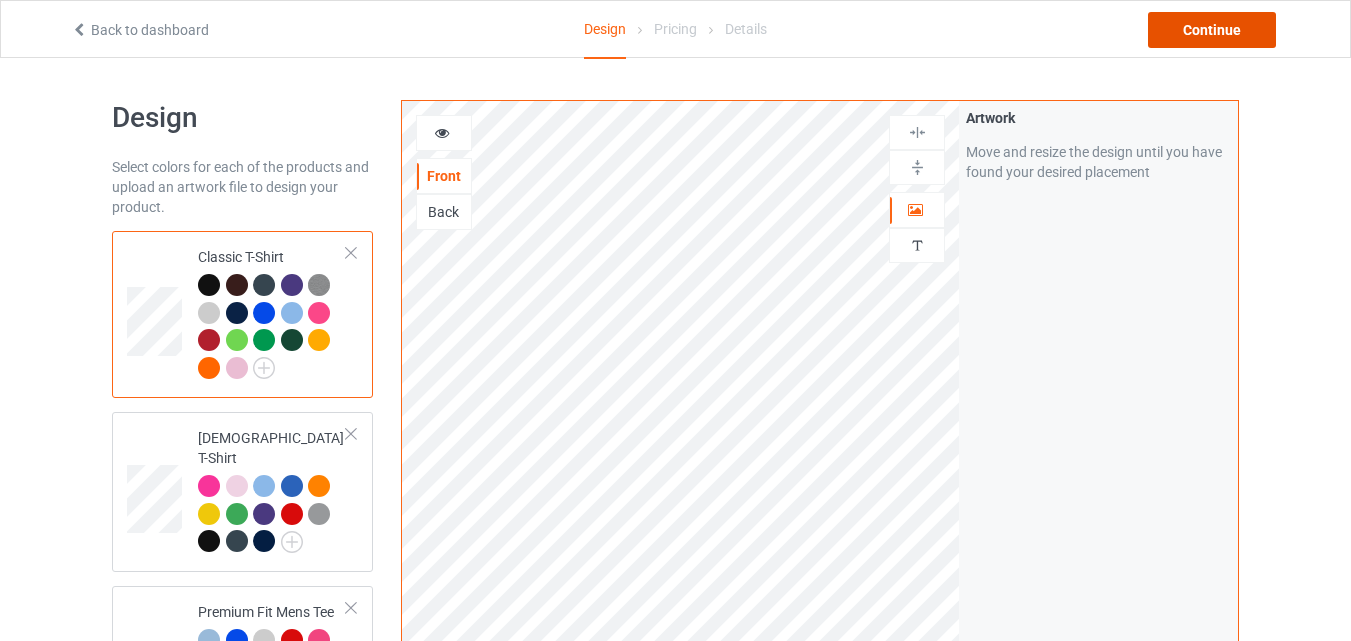 click on "Continue" at bounding box center (1212, 30) 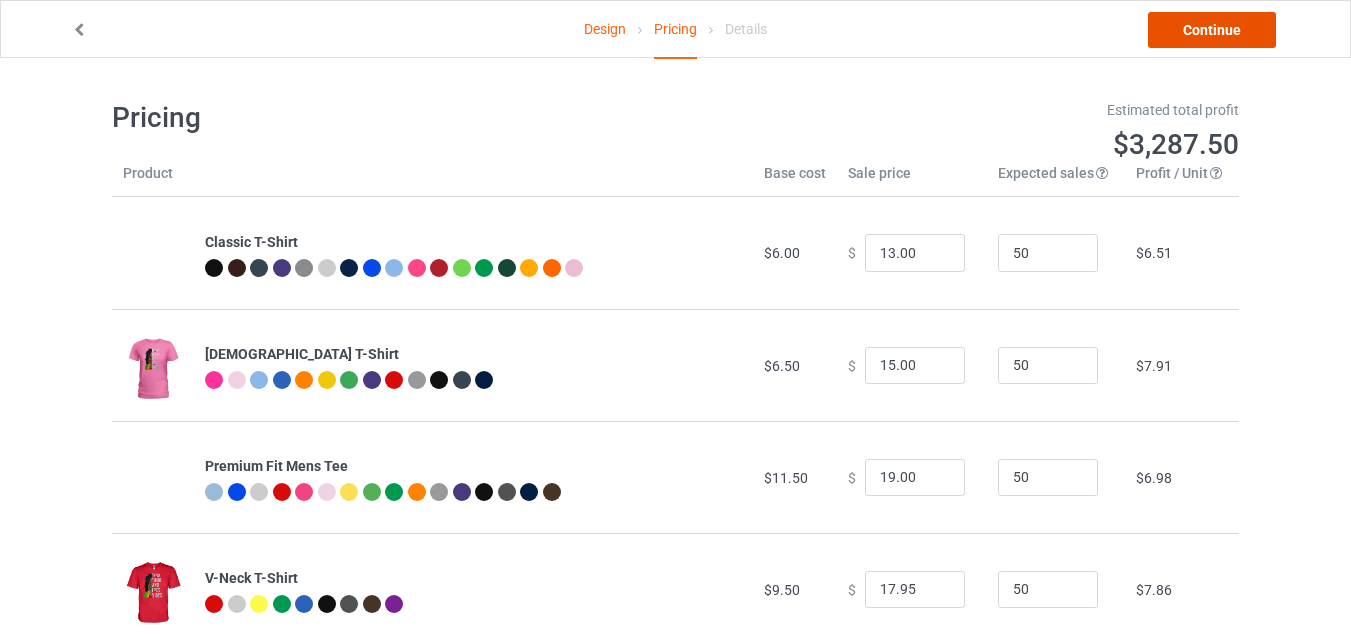 click on "Continue" at bounding box center [1212, 30] 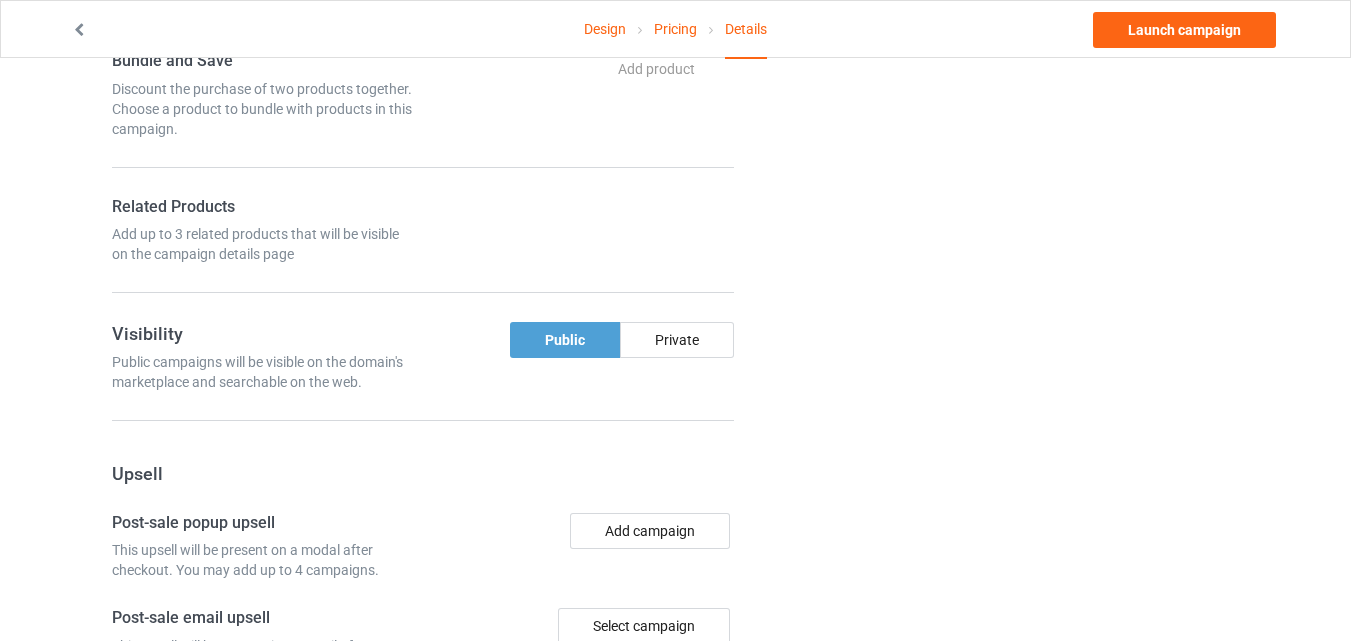 scroll, scrollTop: 1263, scrollLeft: 0, axis: vertical 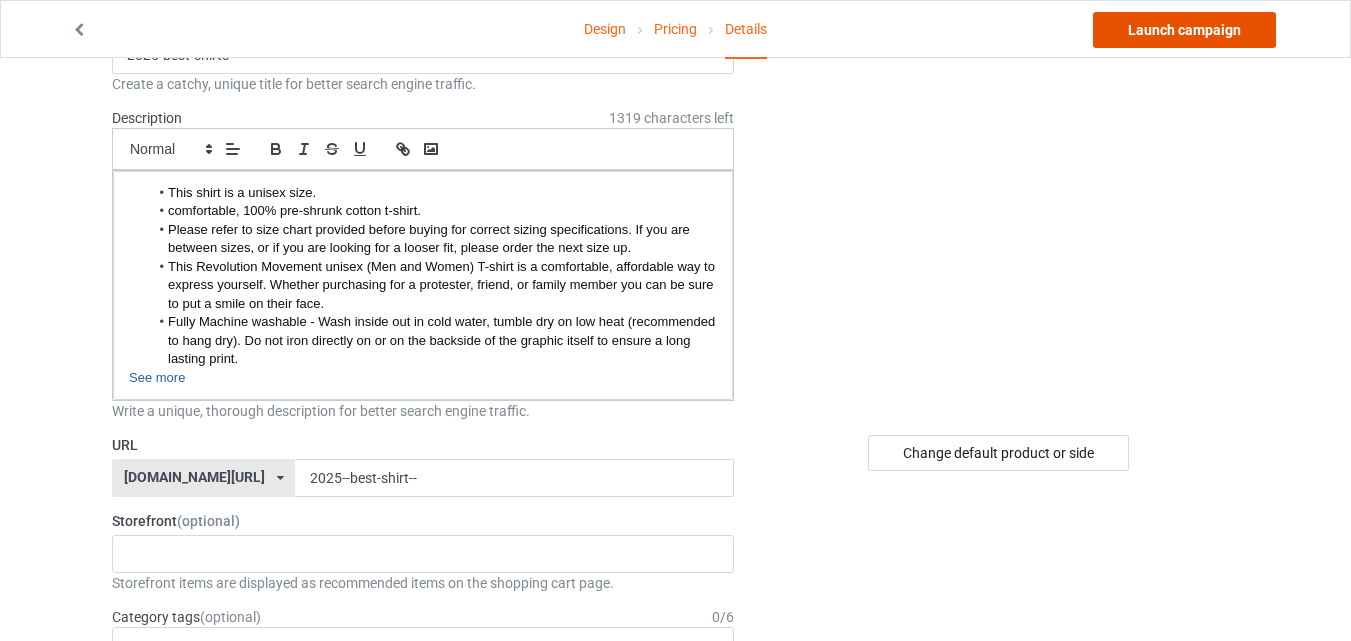 click on "Launch campaign" at bounding box center [1184, 30] 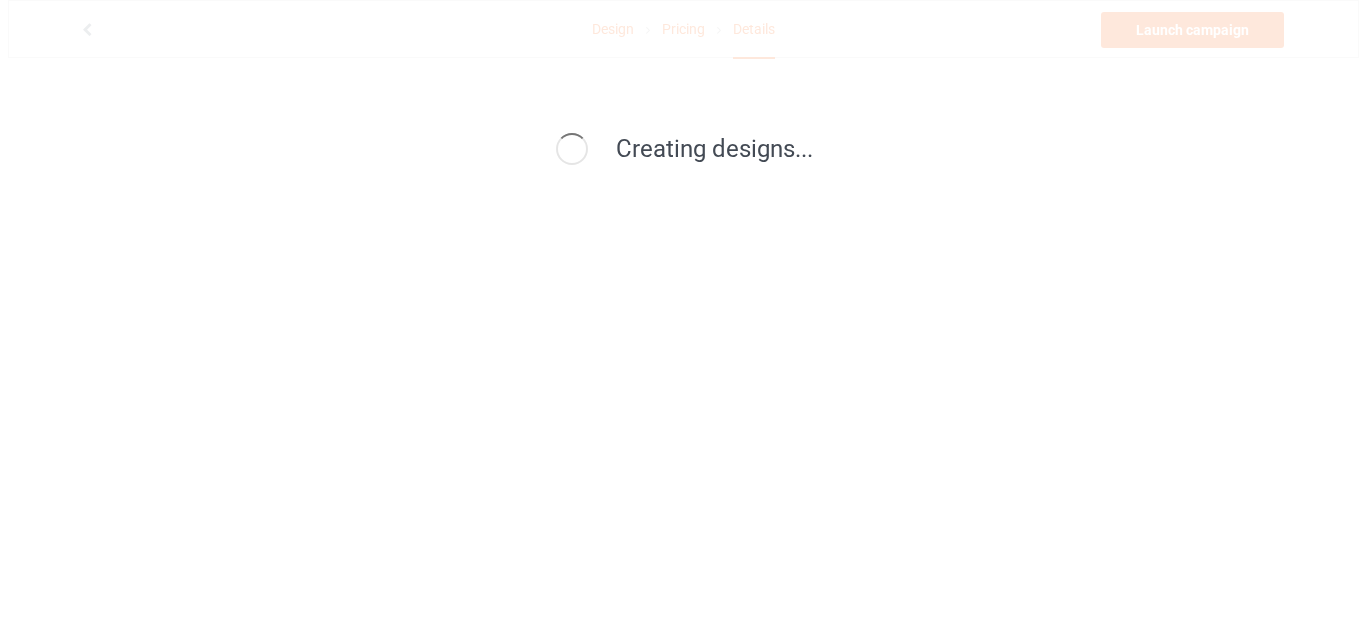 scroll, scrollTop: 0, scrollLeft: 0, axis: both 